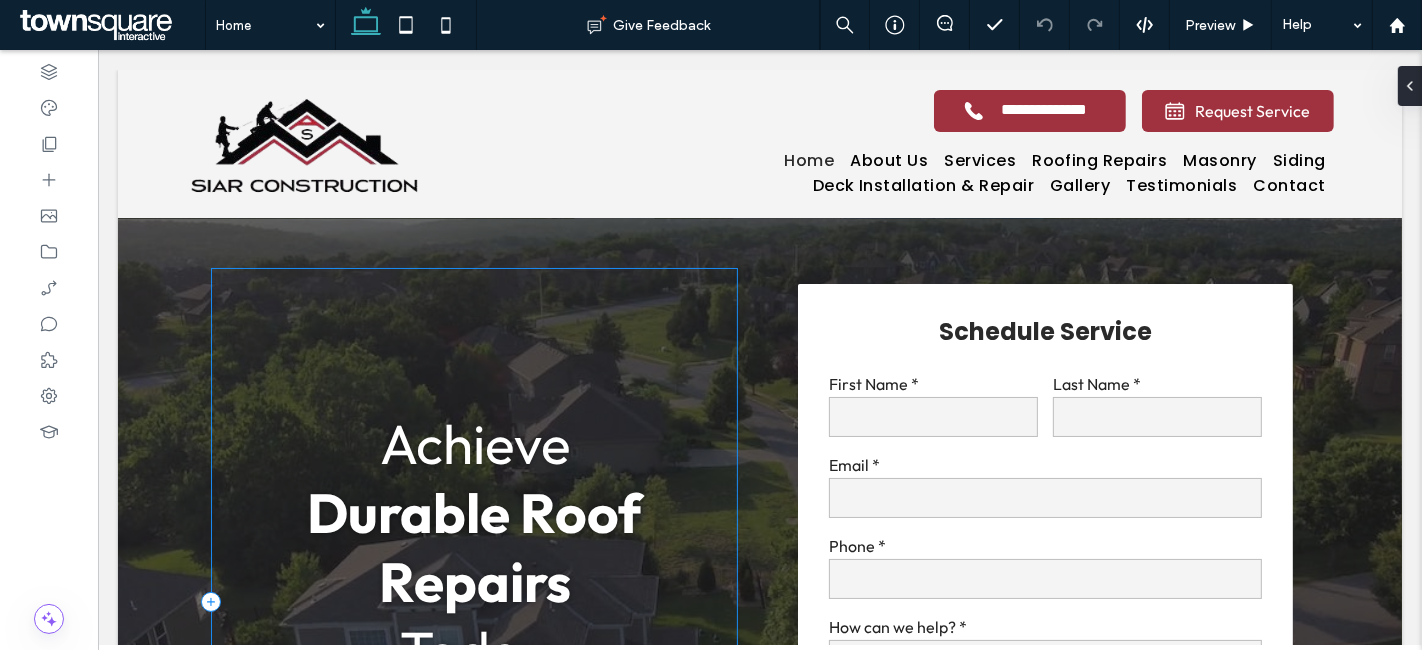 scroll, scrollTop: 0, scrollLeft: 0, axis: both 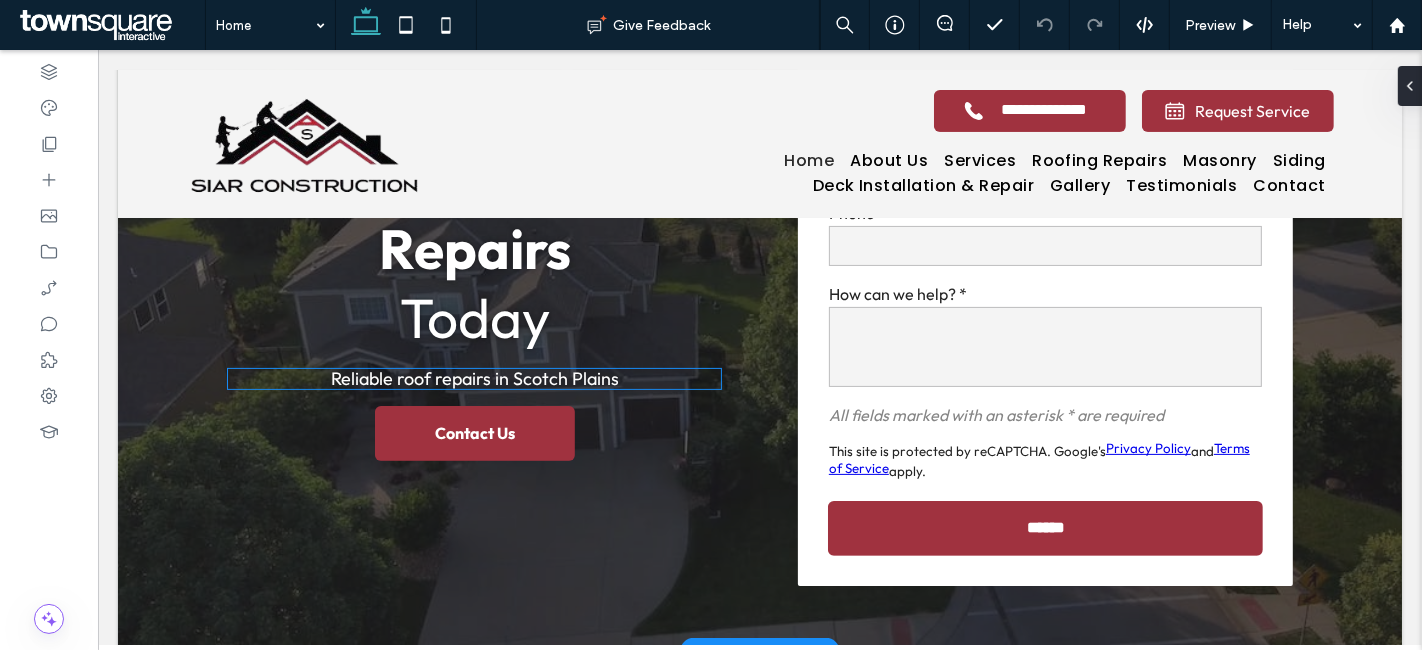 click on "Reliable roof repairs in Scotch Plains" at bounding box center (474, 378) 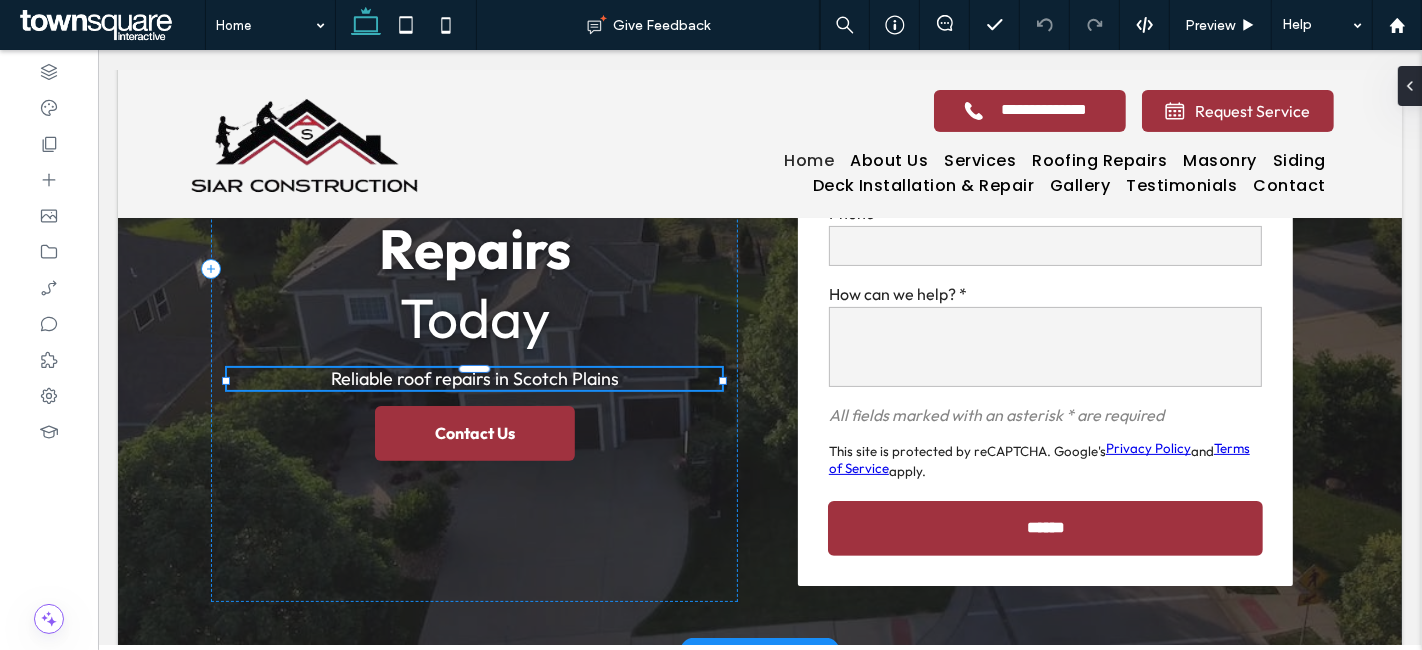 click on "Reliable roof repairs in Scotch Plains" at bounding box center (473, 379) 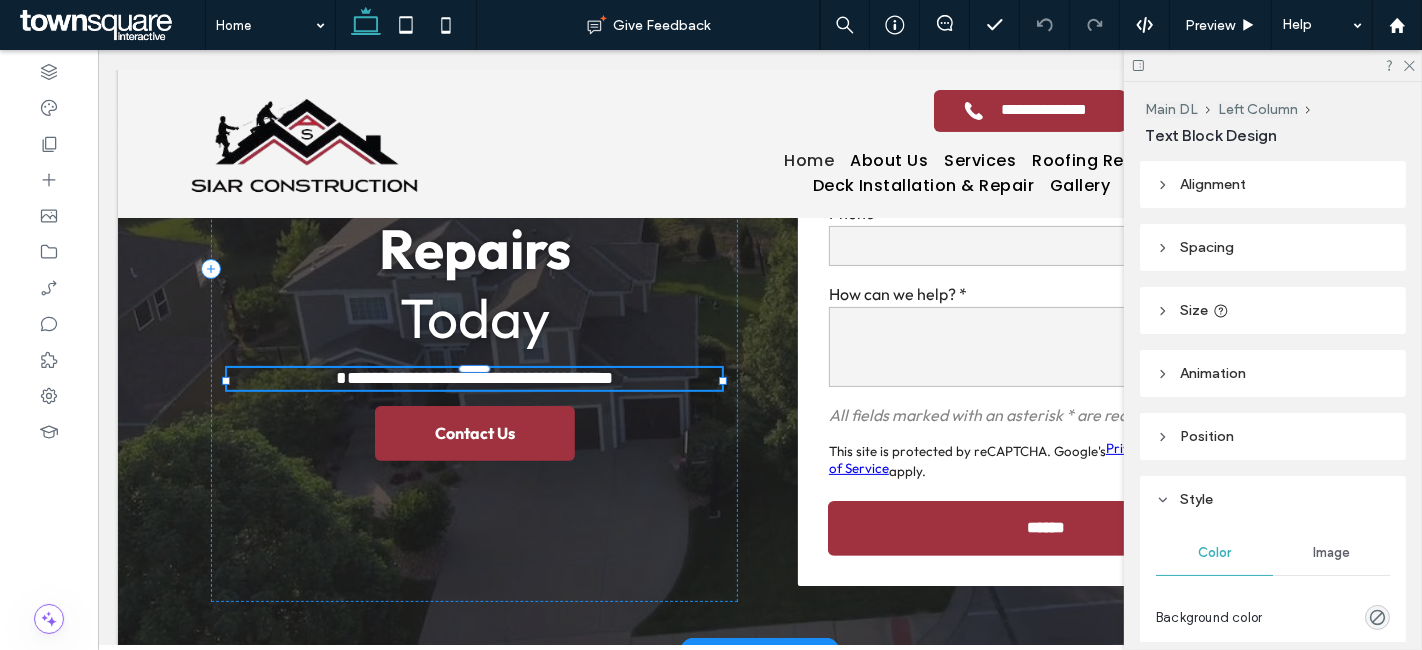 click on "**********" at bounding box center (473, 378) 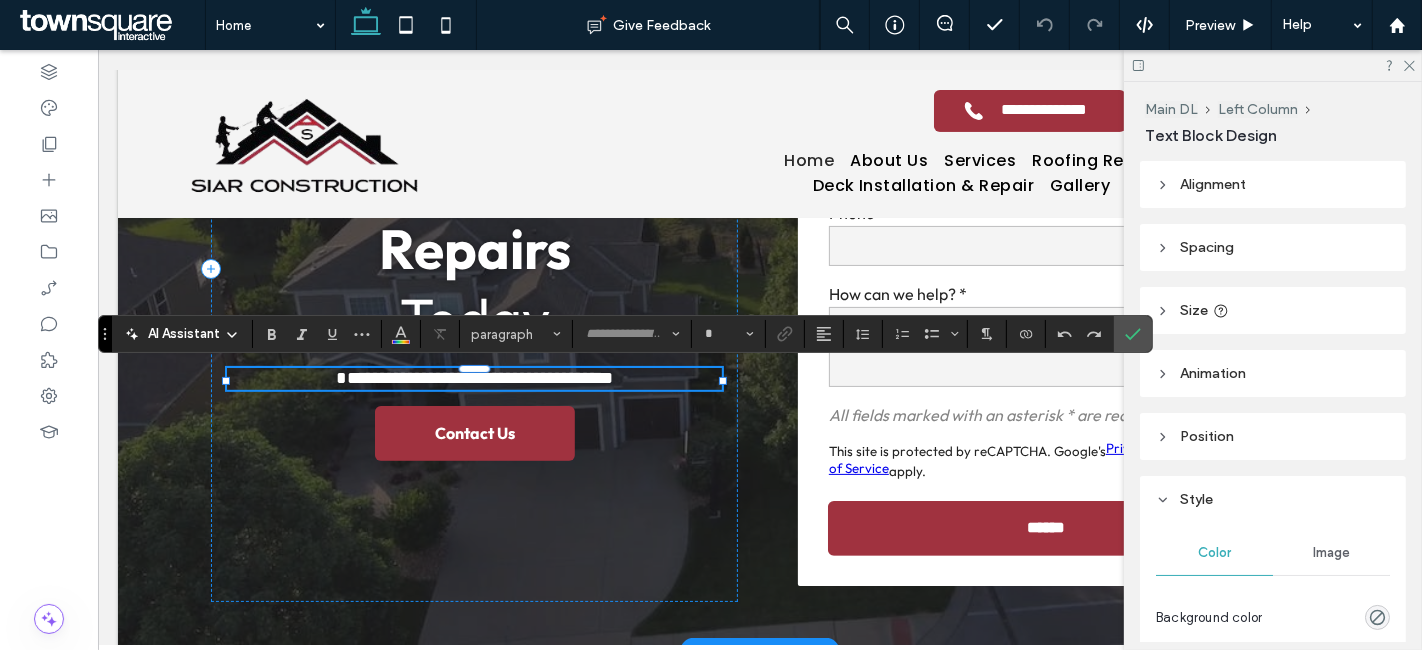 type on "******" 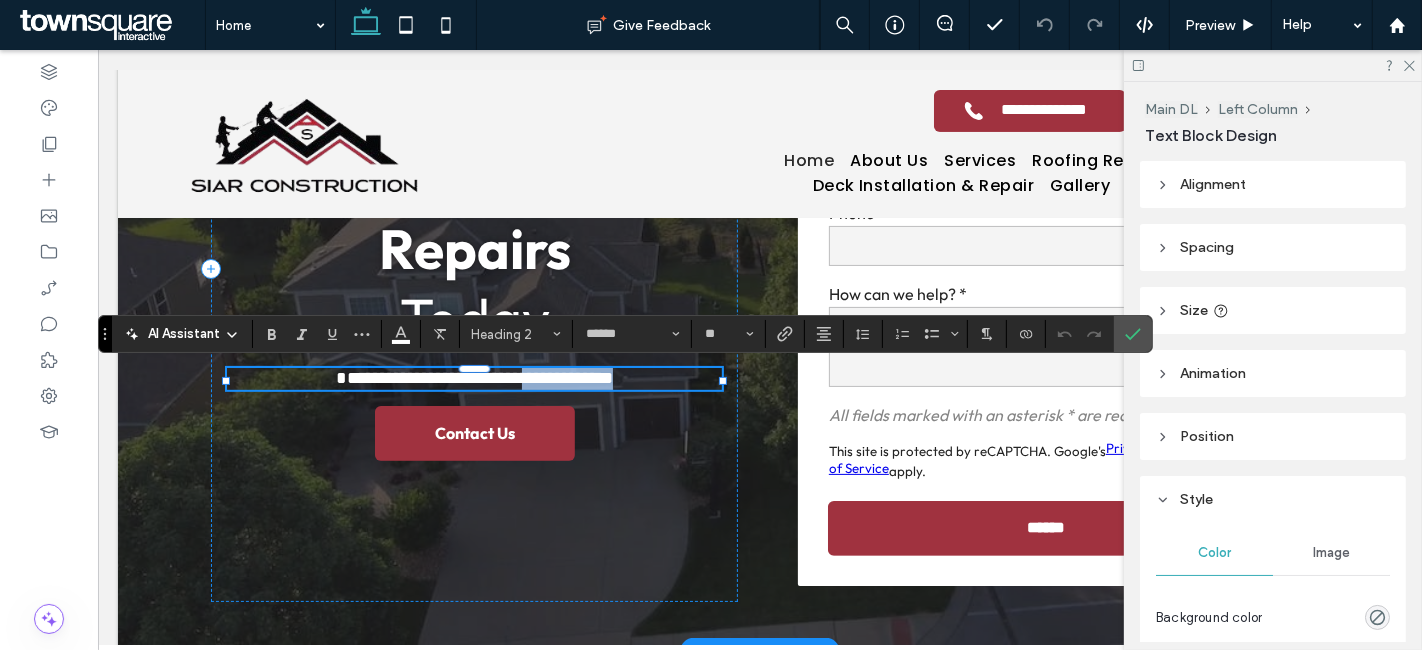 drag, startPoint x: 613, startPoint y: 381, endPoint x: 510, endPoint y: 383, distance: 103.01942 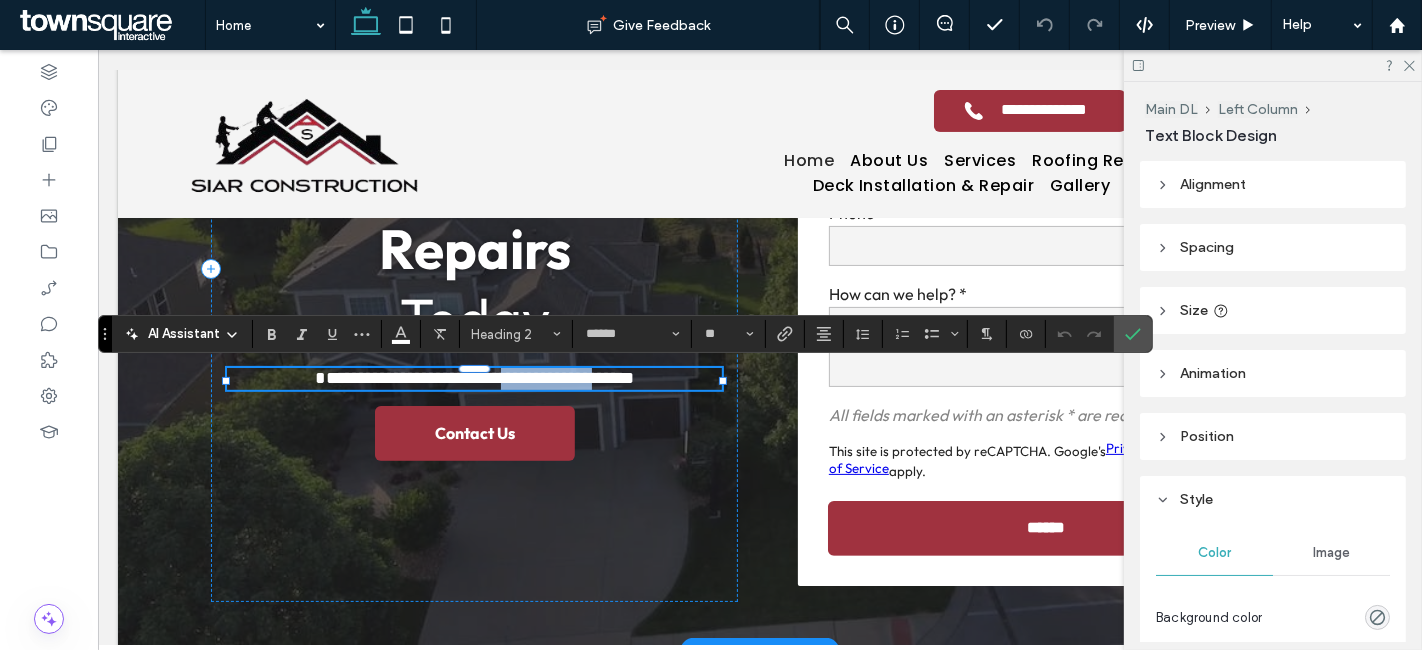 type on "**" 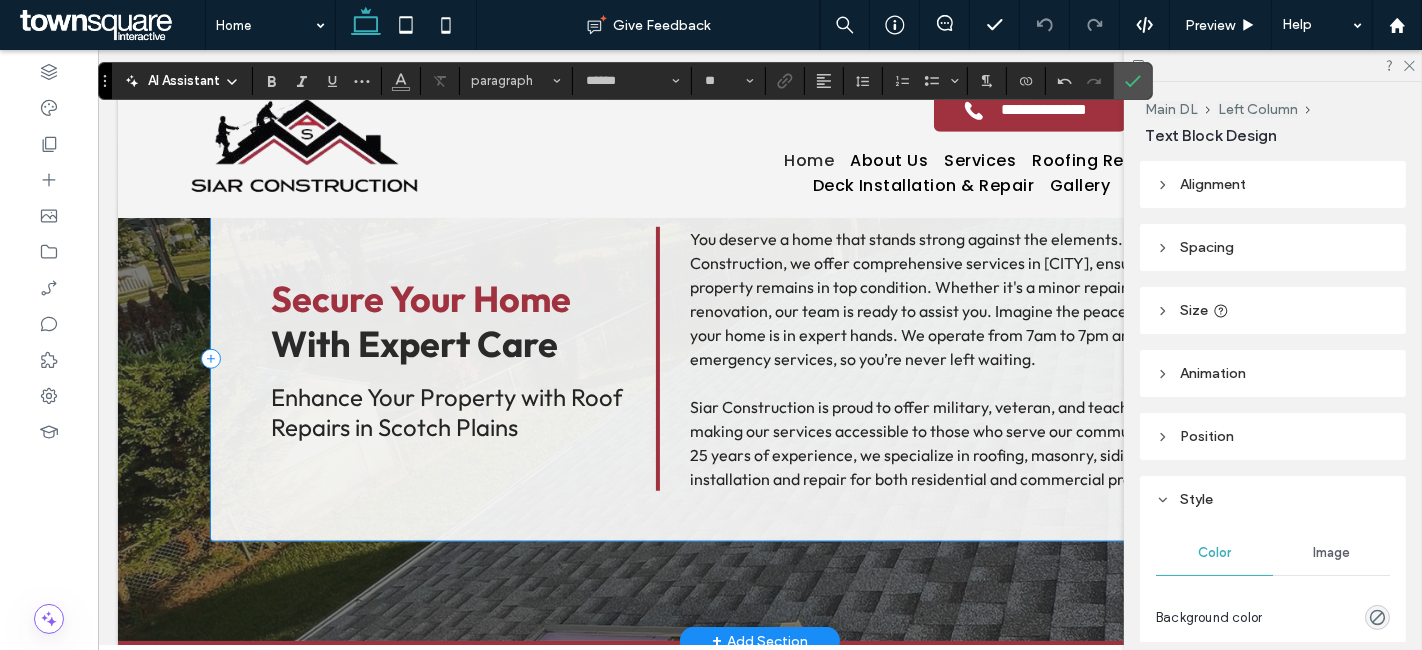 scroll, scrollTop: 1222, scrollLeft: 0, axis: vertical 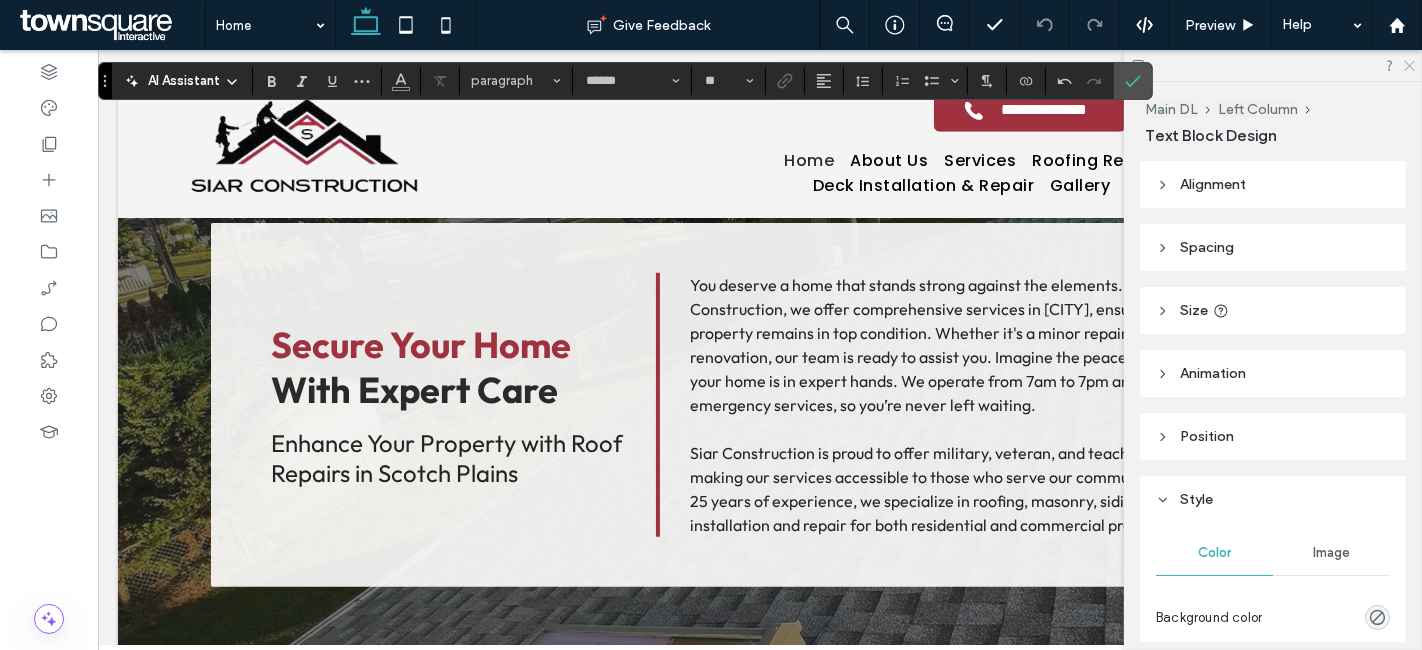 click 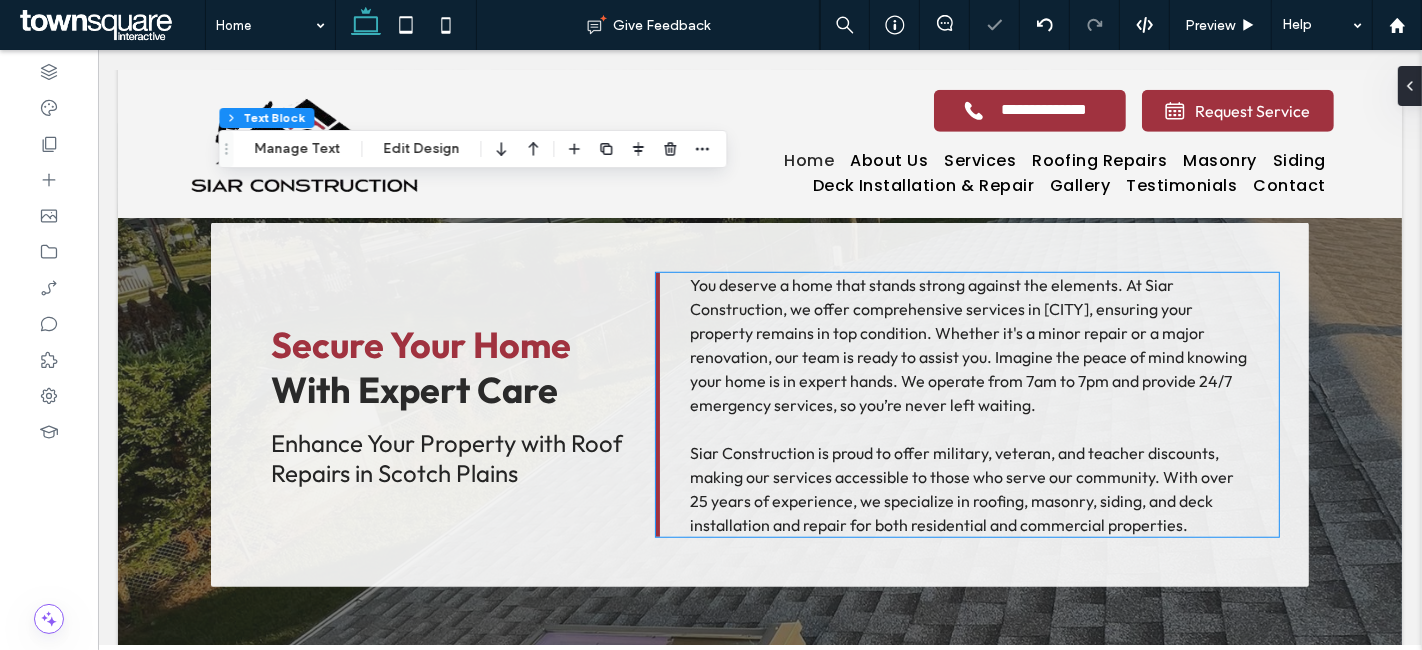 click on "At Siar Construction, we offer comprehensive services in [CITY], ensuring your property remains in top condition. Whether it's a minor repair or a major renovation, our team is ready to assist you. Imagine the peace of mind knowing your home is in expert hands. We operate from 7am to 7pm and provide 24/7 emergency services, so you’re never left waiting." at bounding box center (967, 345) 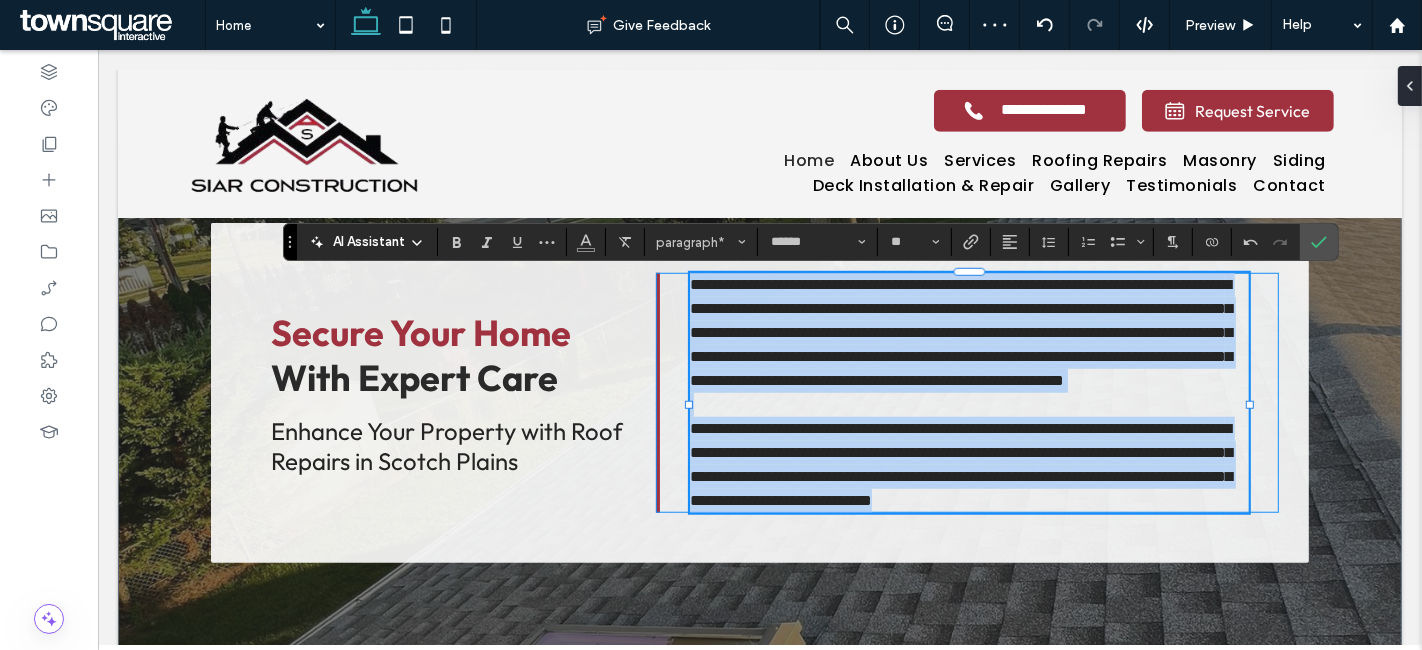 click on "**********" at bounding box center (960, 332) 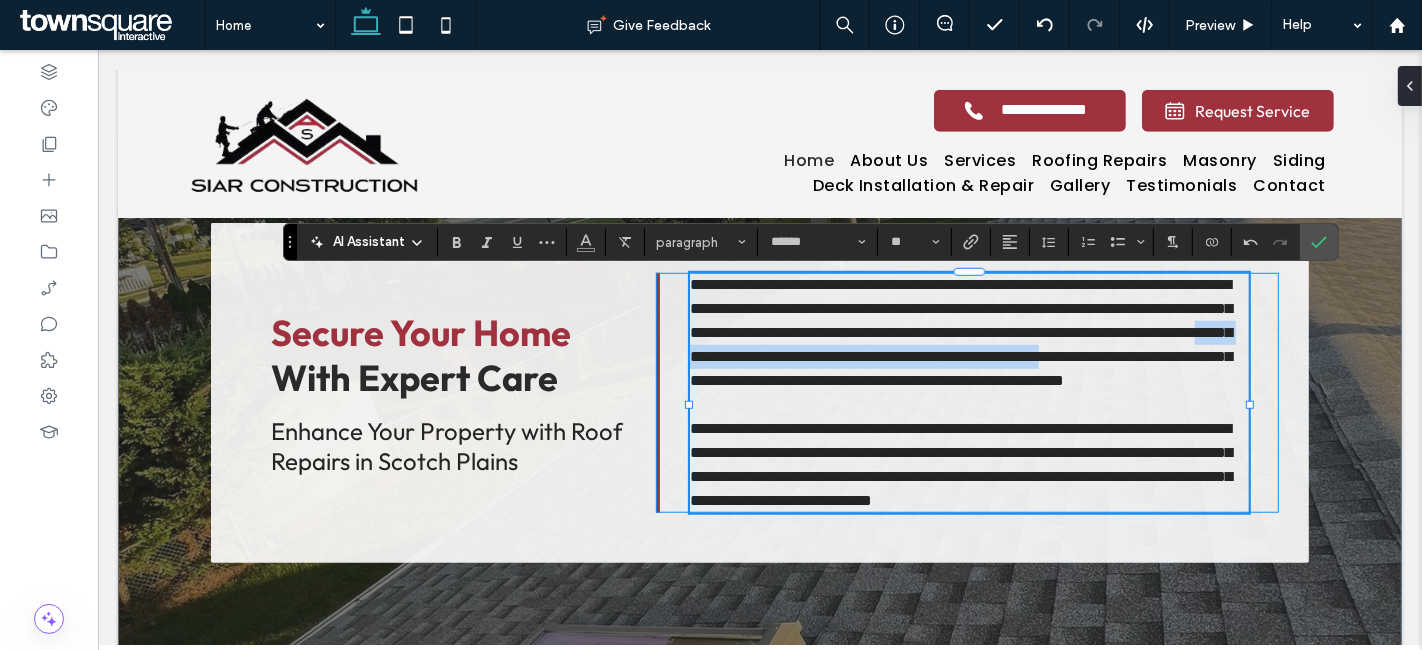 drag, startPoint x: 886, startPoint y: 381, endPoint x: 983, endPoint y: 354, distance: 100.68764 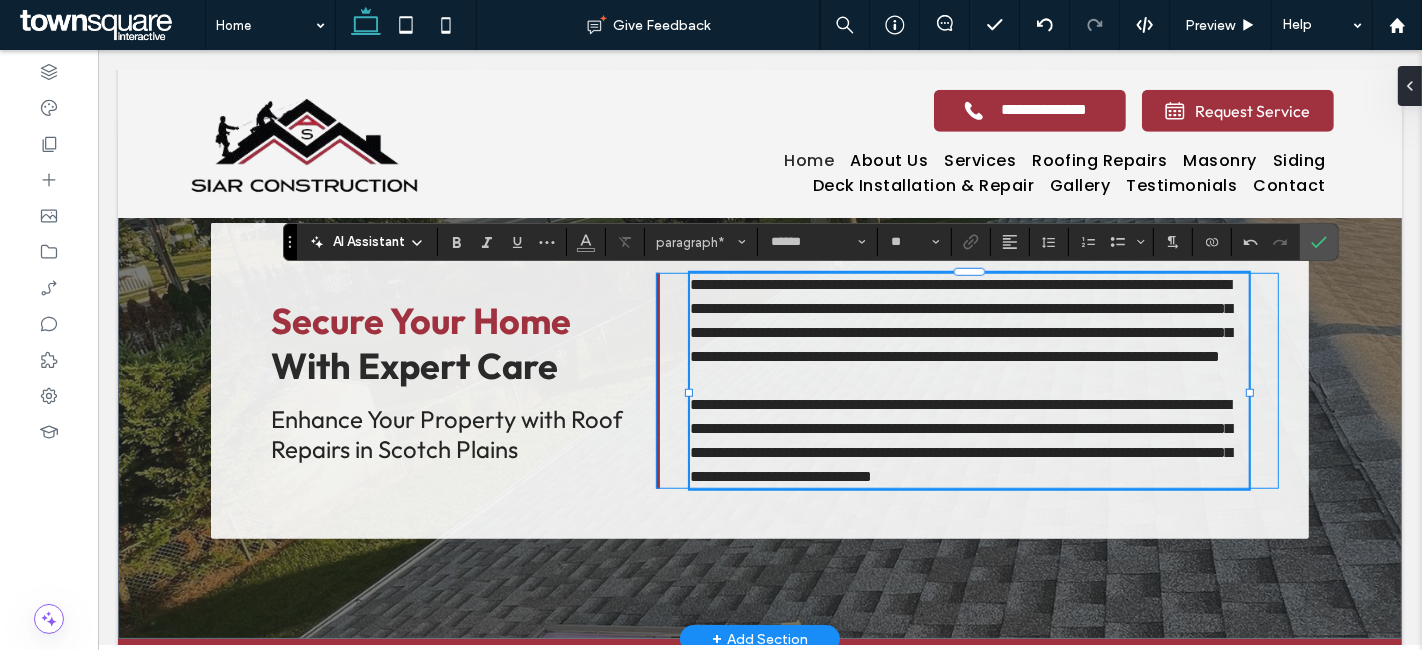 click on "**********" at bounding box center (960, 320) 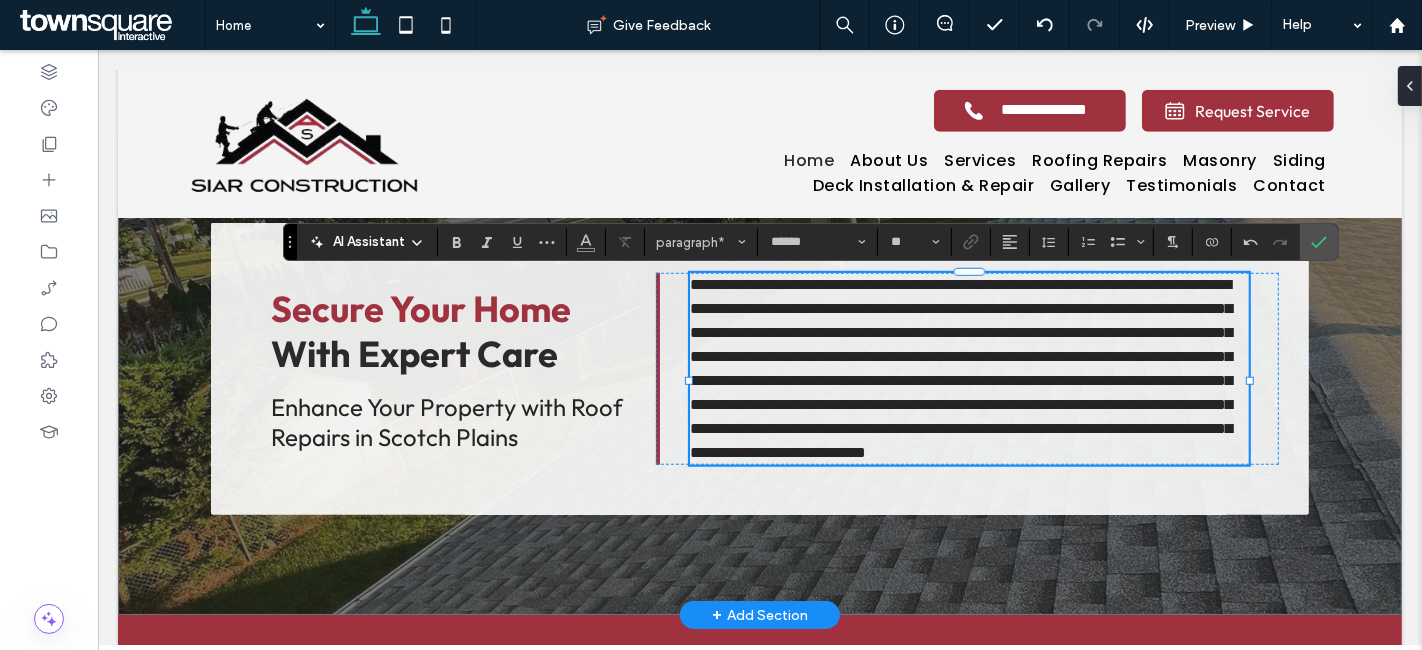 click on "**********" at bounding box center [960, 368] 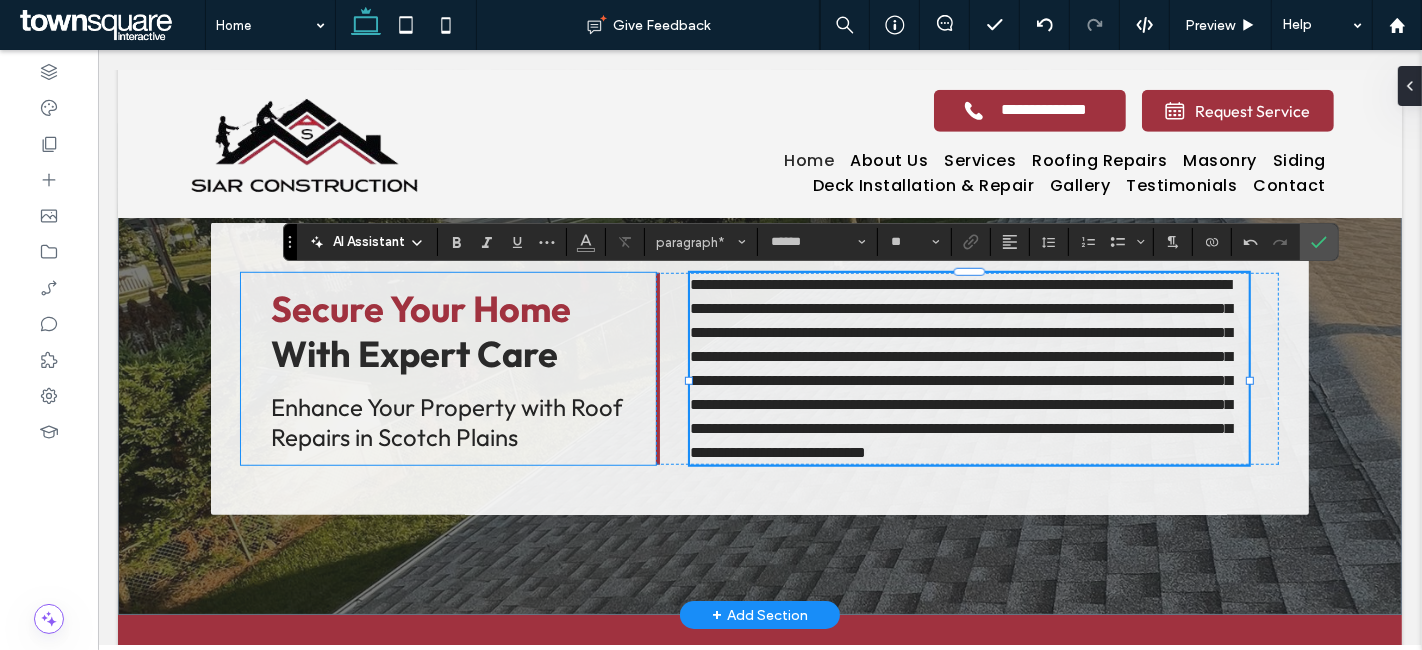 click on "Enhance Your Property with Roof Repairs in Scotch Plains" at bounding box center (446, 422) 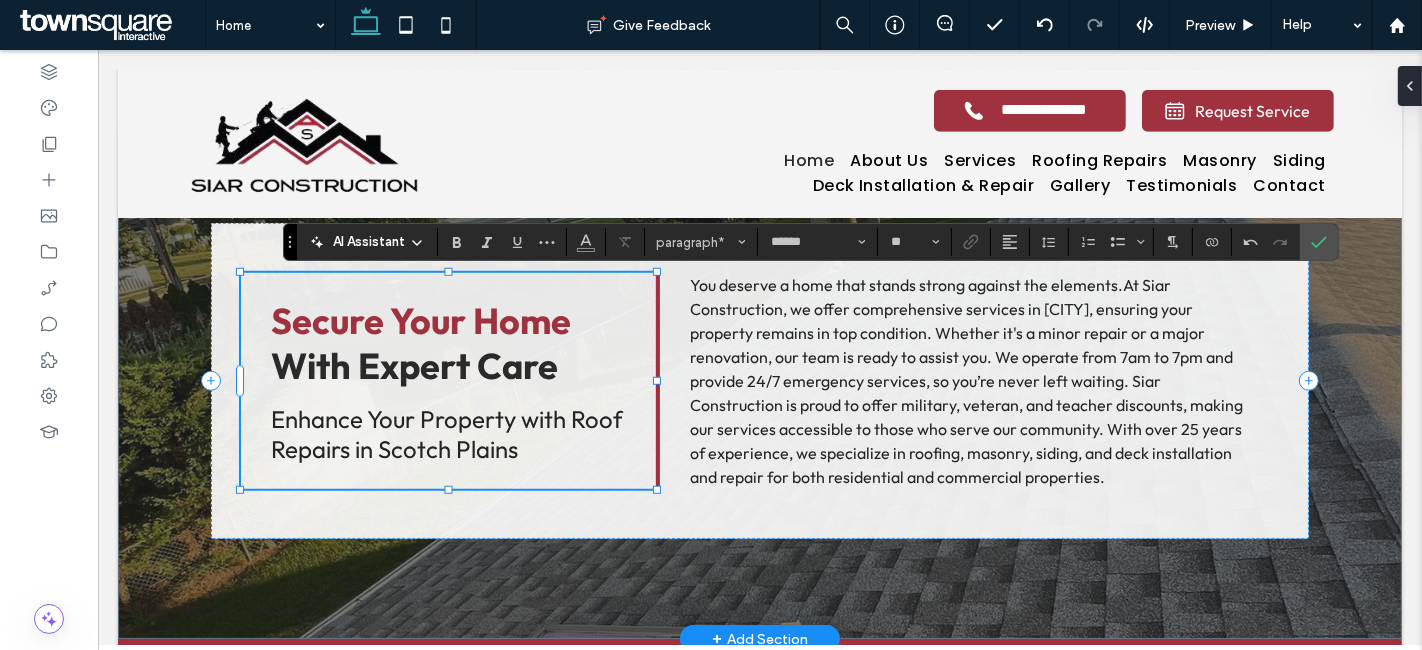 click on "Enhance Your Property with Roof Repairs in Scotch Plains" at bounding box center [446, 434] 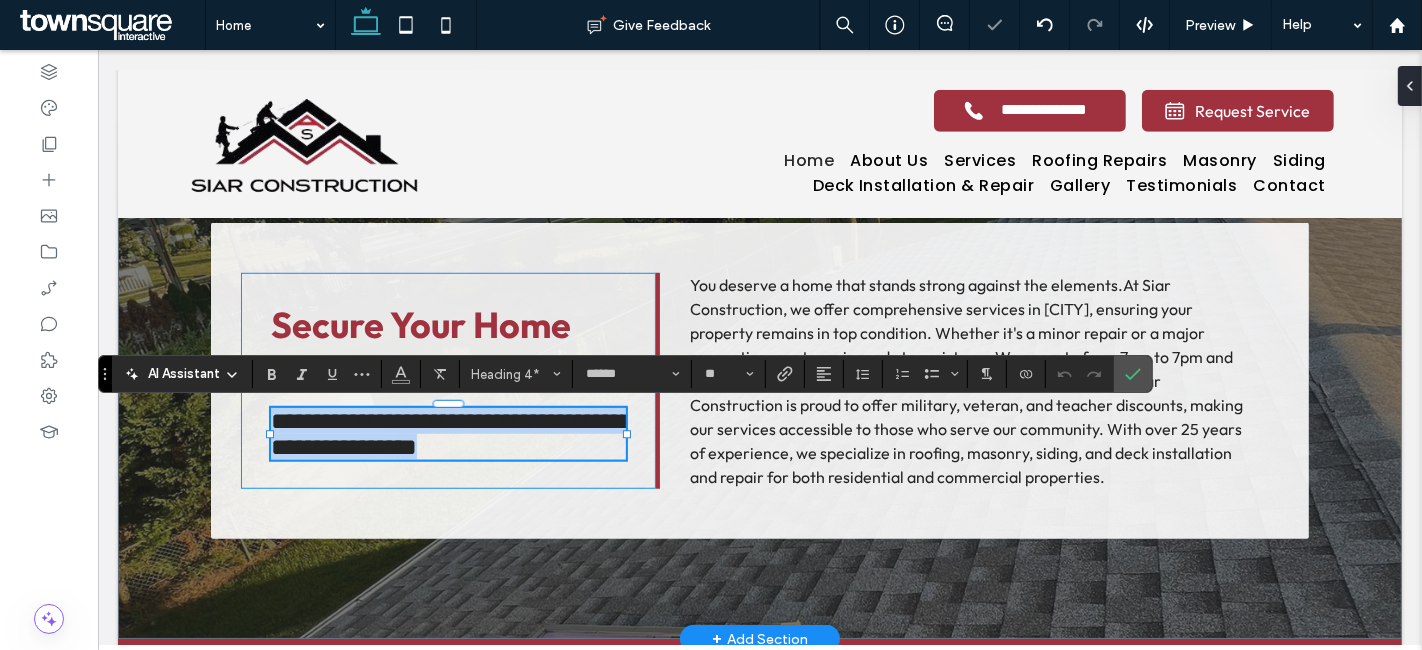 drag, startPoint x: 458, startPoint y: 439, endPoint x: 518, endPoint y: 455, distance: 62.0967 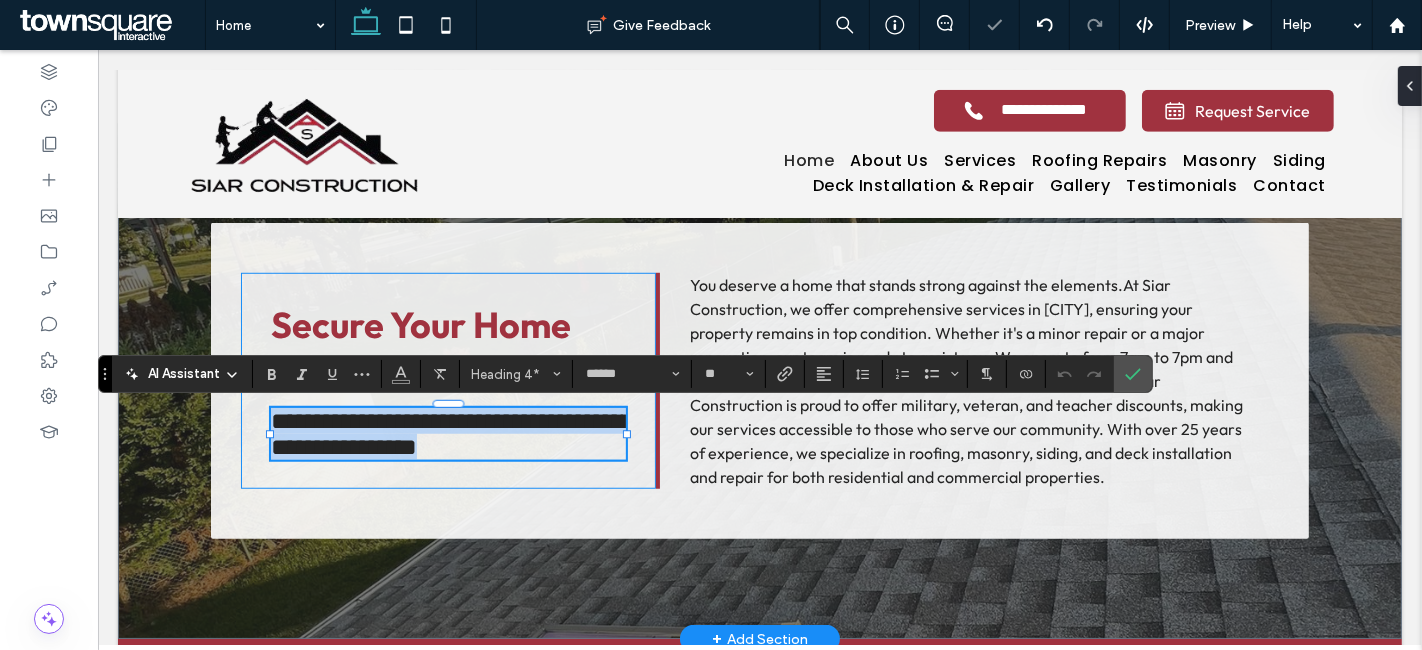 click on "**********" at bounding box center (450, 434) 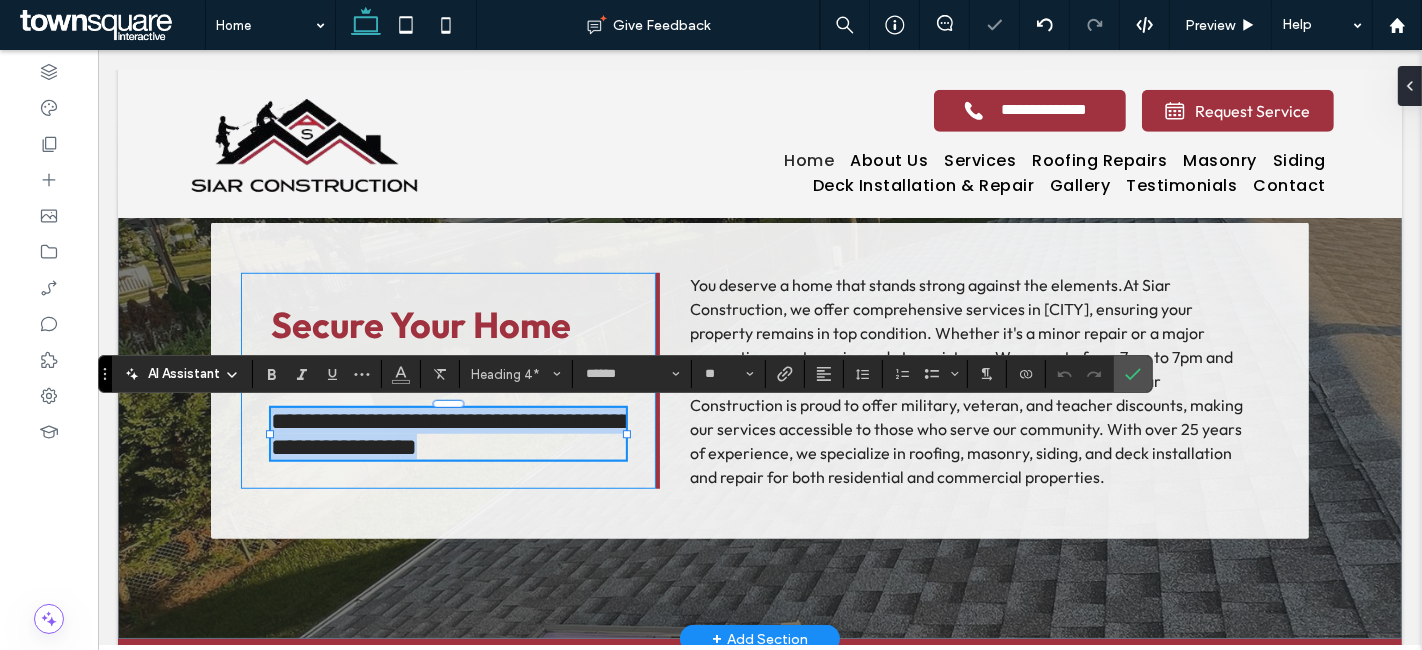 click on "**********" at bounding box center (447, 434) 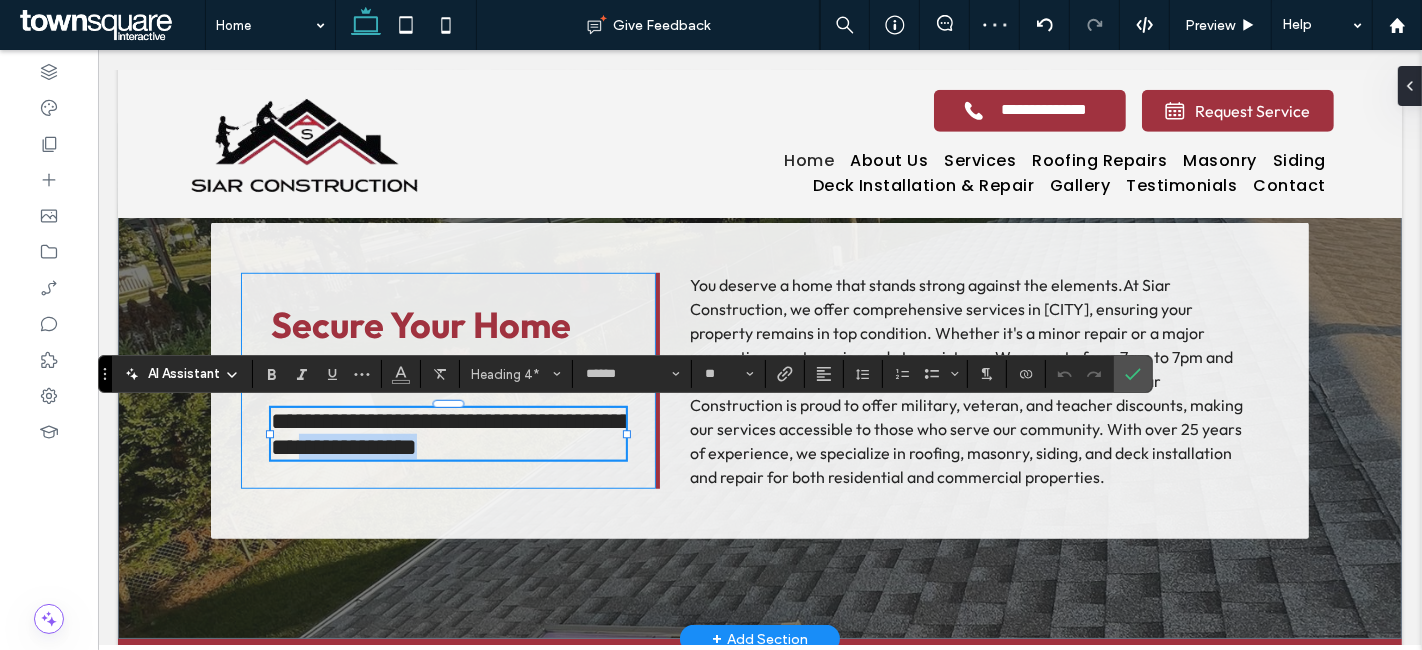 drag, startPoint x: 530, startPoint y: 452, endPoint x: 373, endPoint y: 457, distance: 157.0796 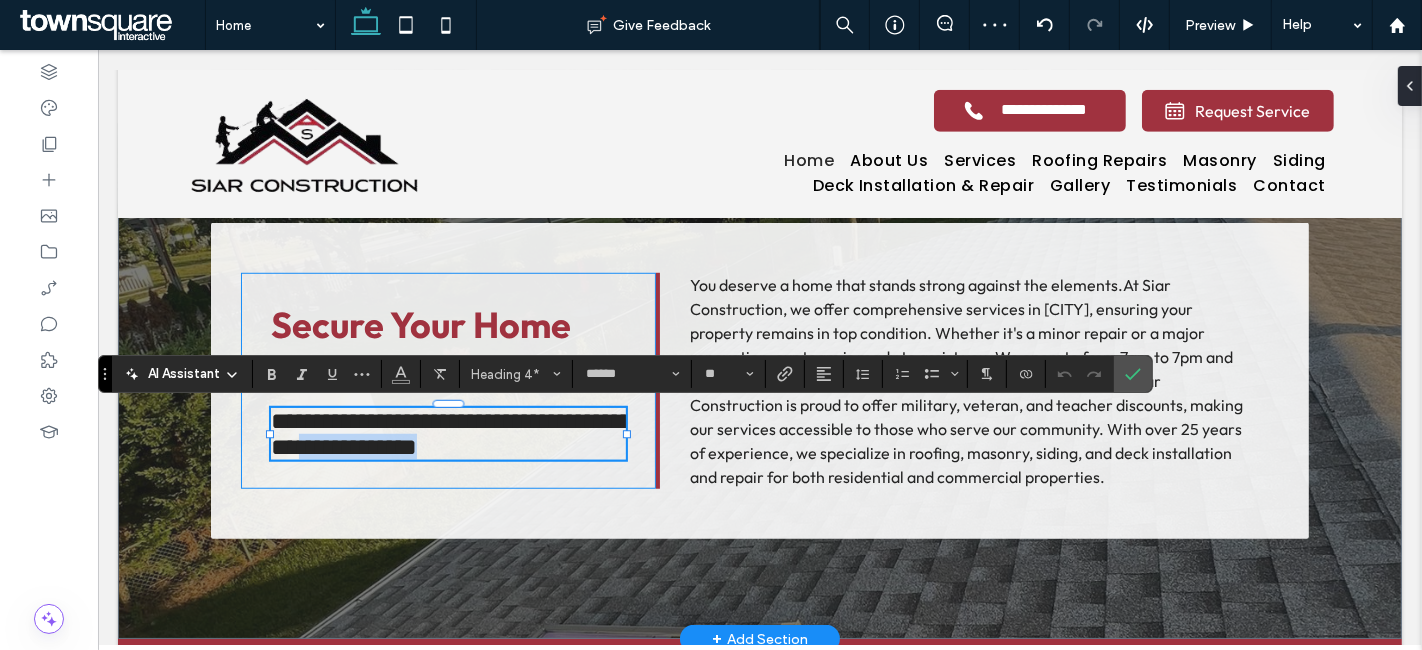 click on "**********" at bounding box center [447, 434] 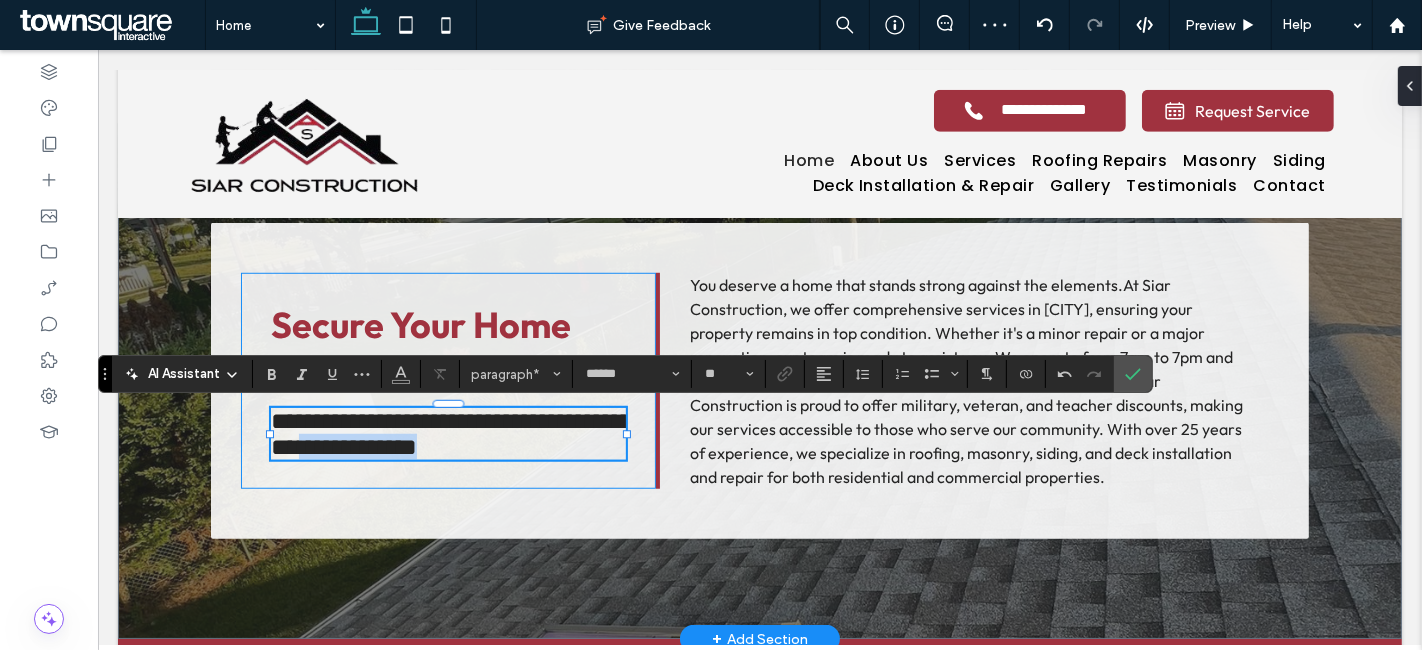 type on "**" 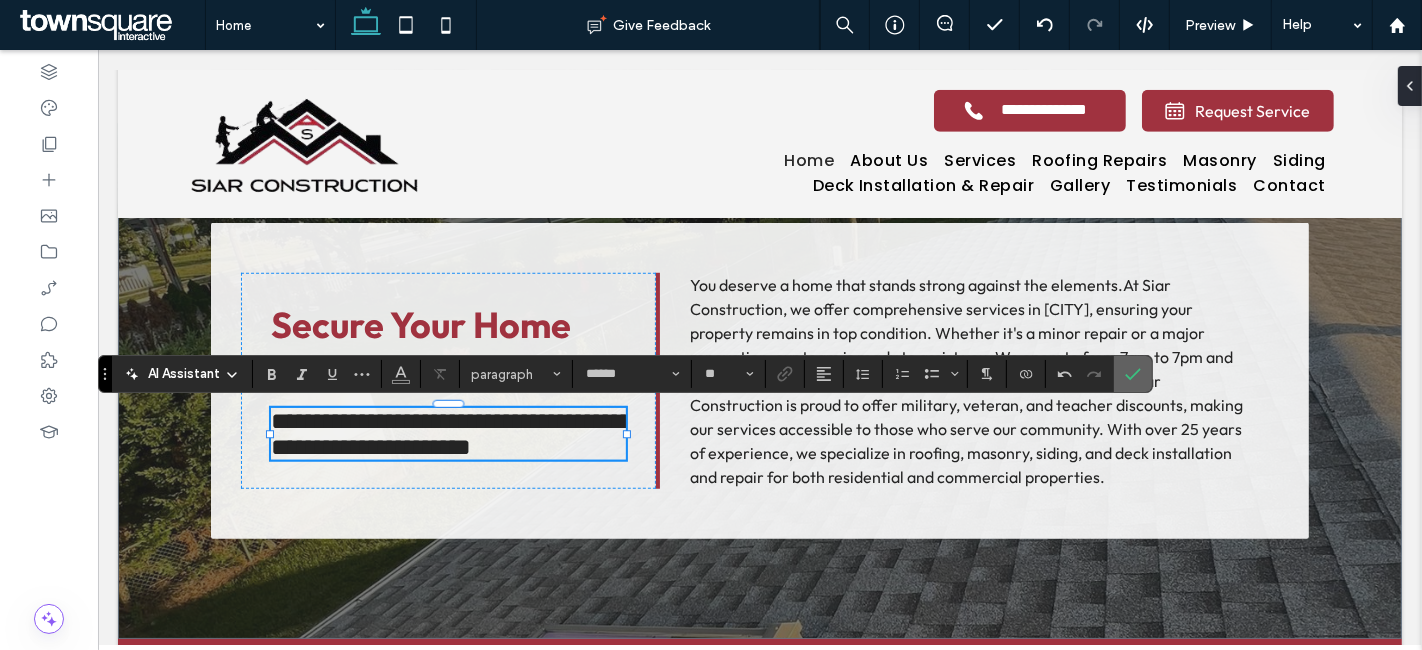 click 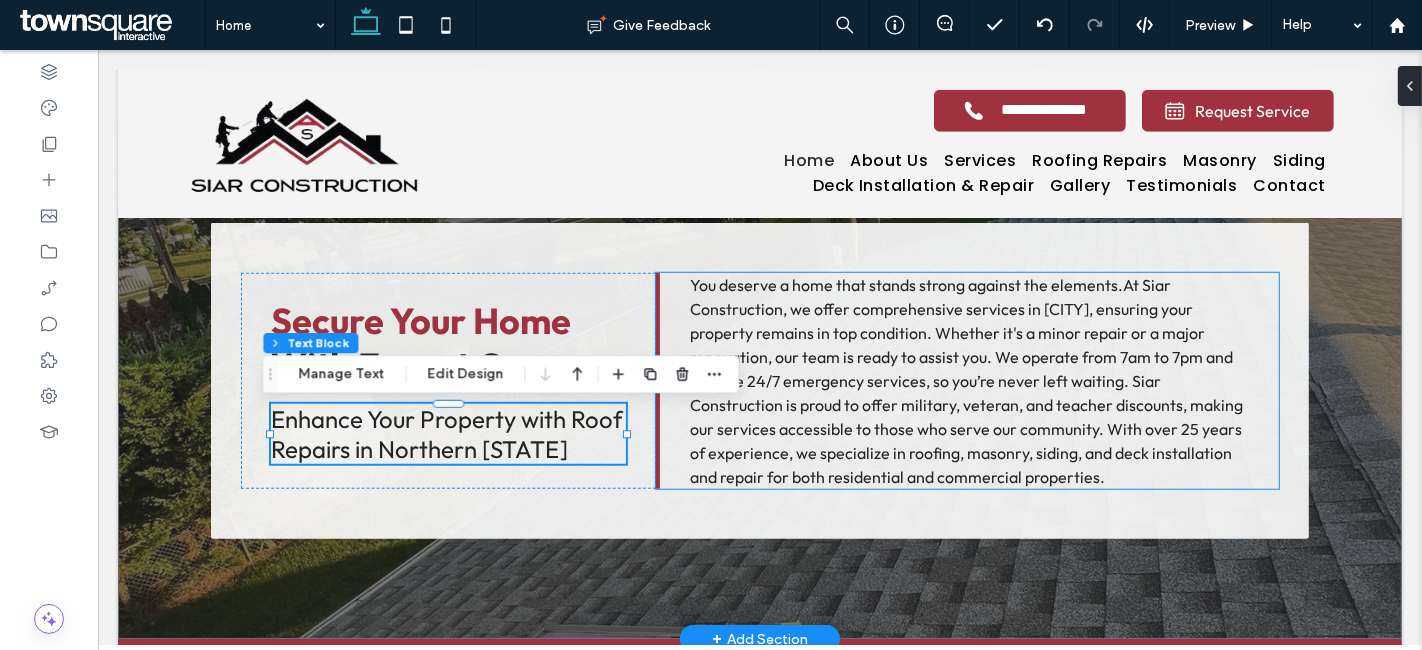 click on "At Siar Construction, we offer comprehensive services in [CITY], ensuring your property remains in top condition. Whether it's a minor repair or a major renovation, our team is ready to assist you. We operate from 7am to 7pm and provide 24/7 emergency services, so you’re never left waiting. Siar Construction is proud to offer military, veteran, and teacher discounts, making our services accessible to those who serve our community. With over 25 years of experience, we specialize in roofing, masonry, siding, and deck installation and repair for both residential and commercial properties." at bounding box center [965, 381] 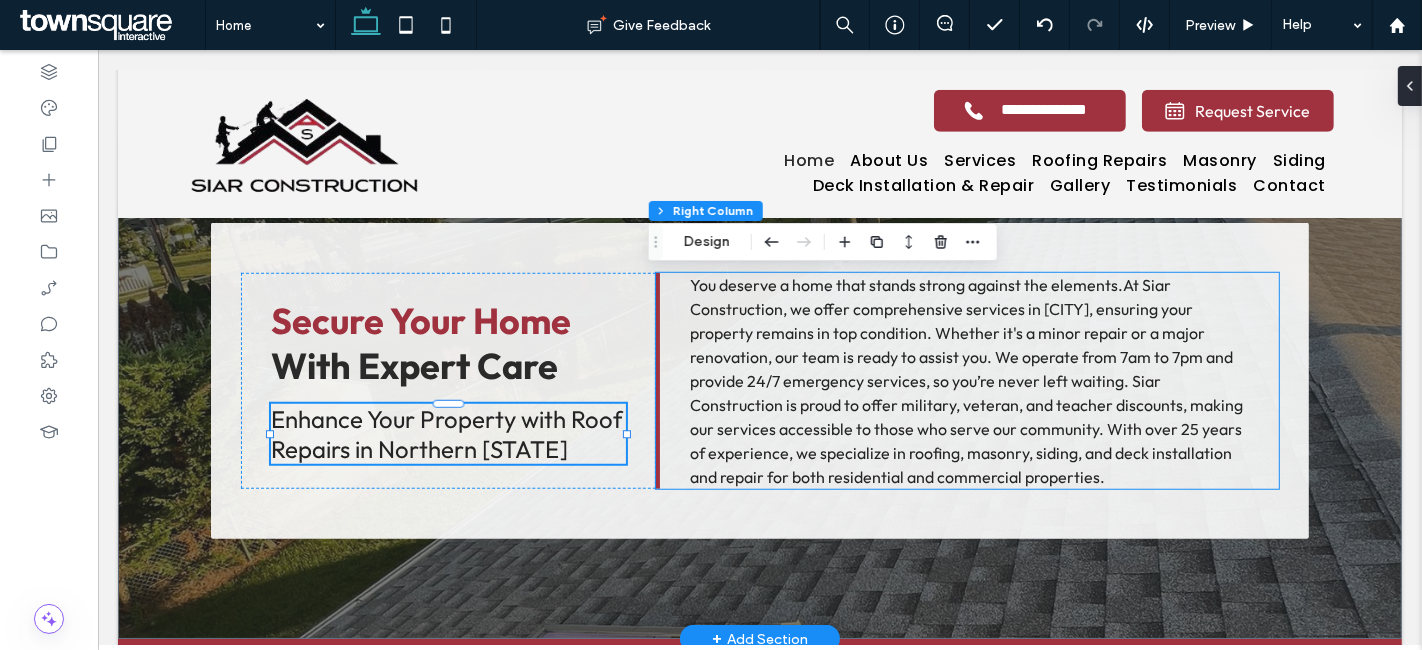 click on "At Siar Construction, we offer comprehensive services in [CITY], ensuring your property remains in top condition. Whether it's a minor repair or a major renovation, our team is ready to assist you. We operate from 7am to 7pm and provide 24/7 emergency services, so you’re never left waiting. Siar Construction is proud to offer military, veteran, and teacher discounts, making our services accessible to those who serve our community. With over 25 years of experience, we specialize in roofing, masonry, siding, and deck installation and repair for both residential and commercial properties." at bounding box center (965, 381) 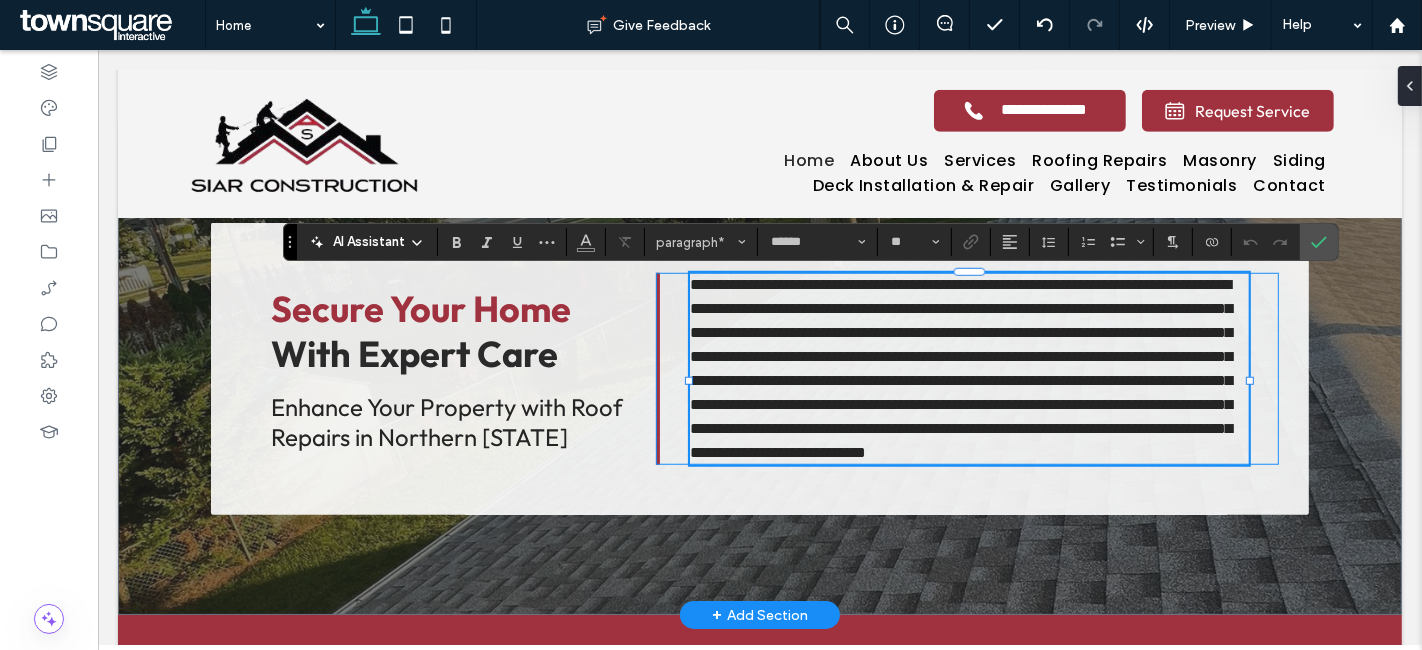 click on "**********" at bounding box center [968, 369] 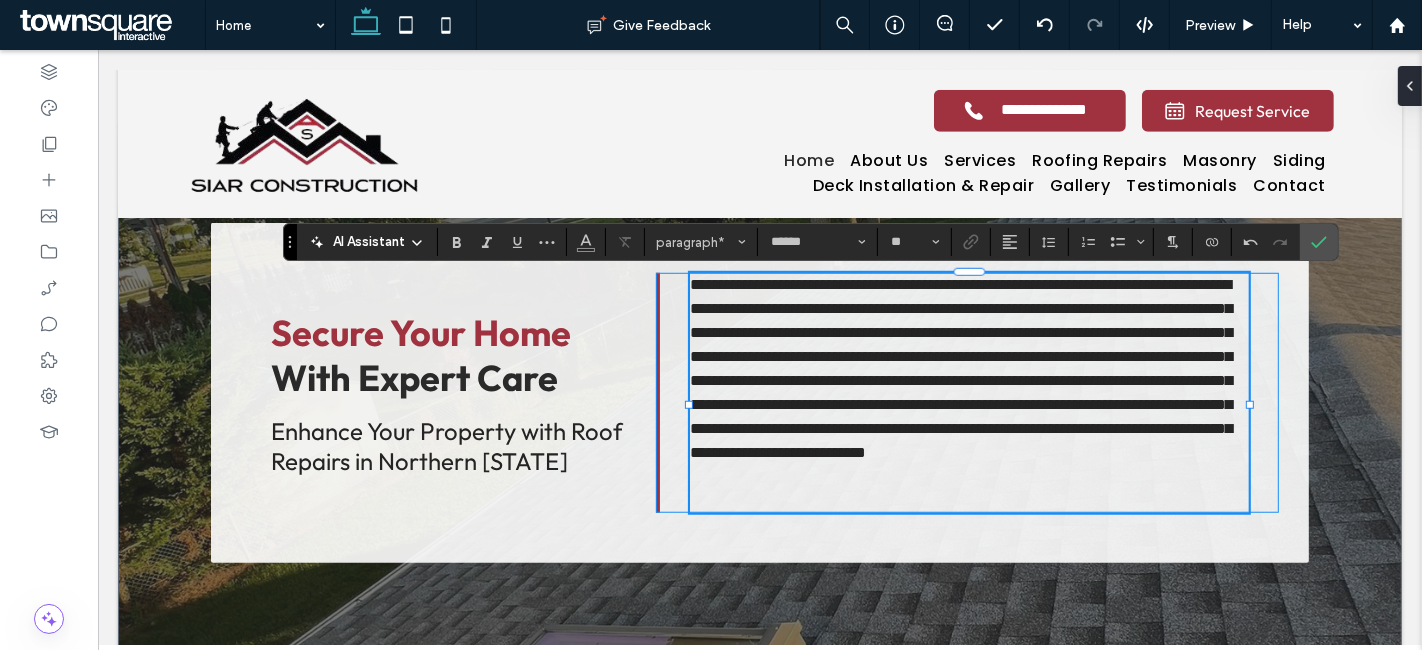 type 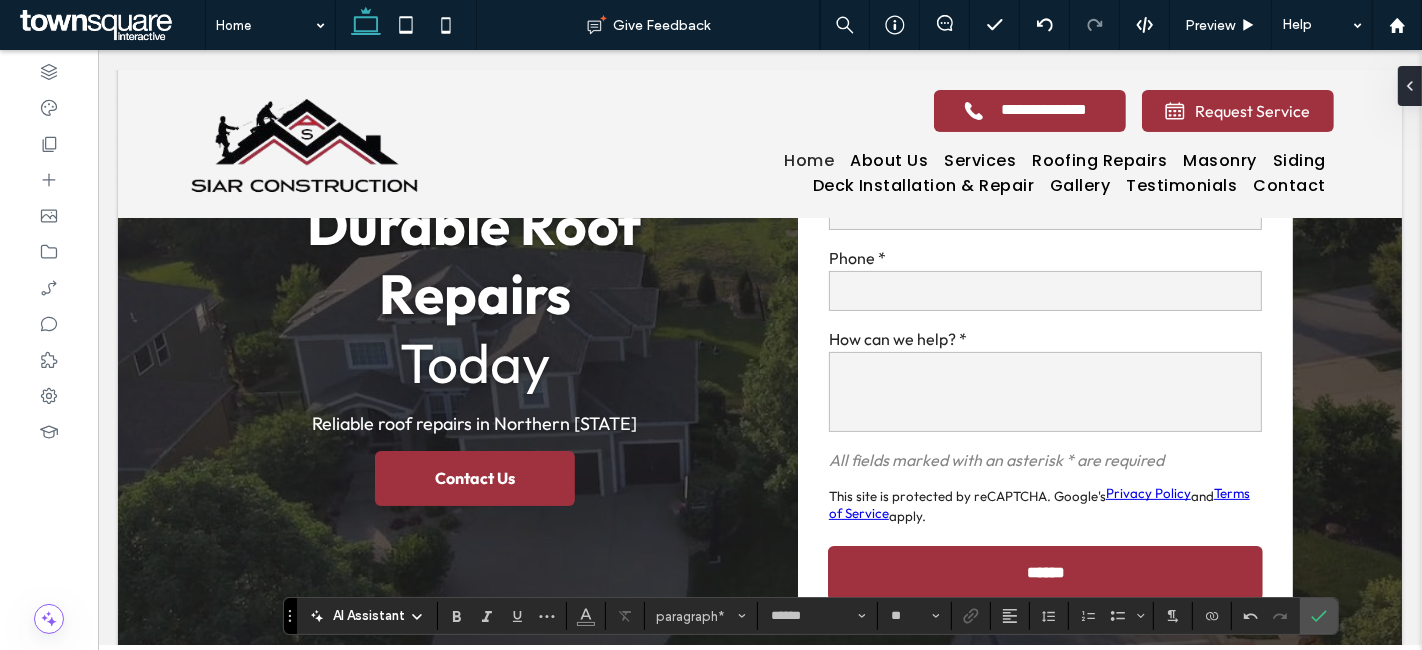 scroll, scrollTop: 444, scrollLeft: 0, axis: vertical 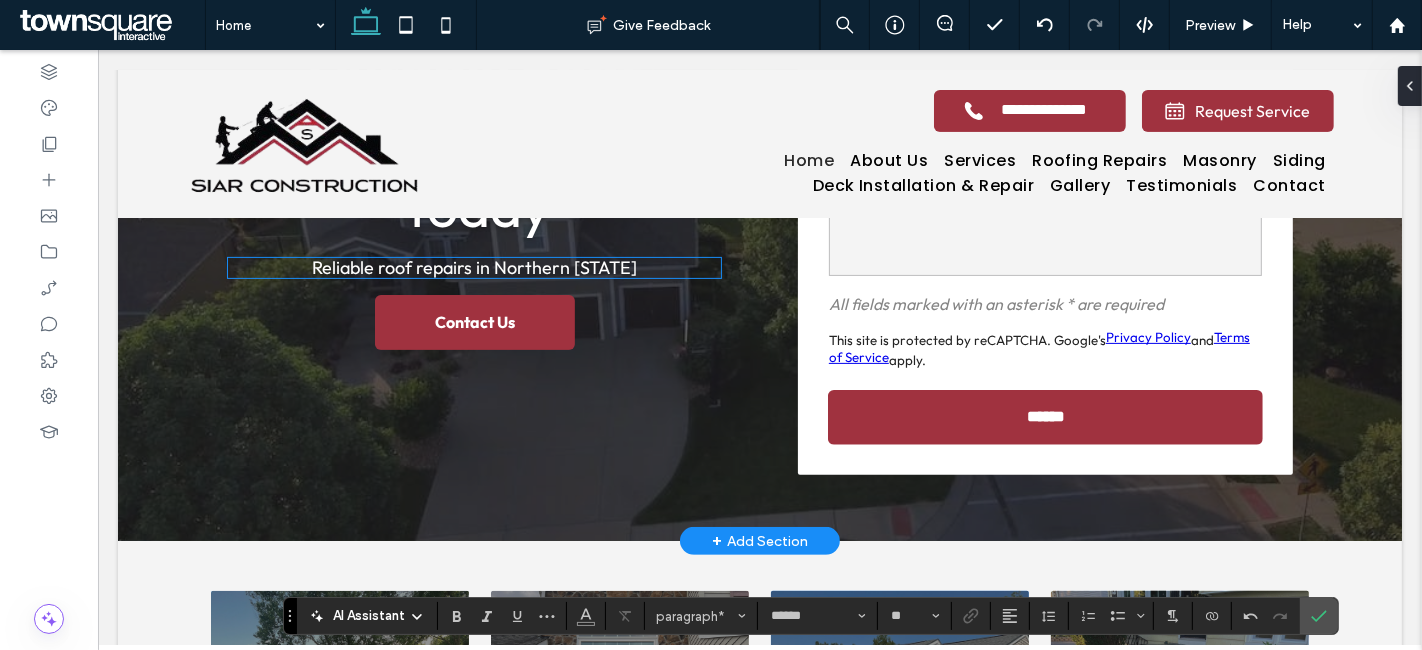 click on "Reliable roof repairs in Northern [STATE]" at bounding box center (473, 267) 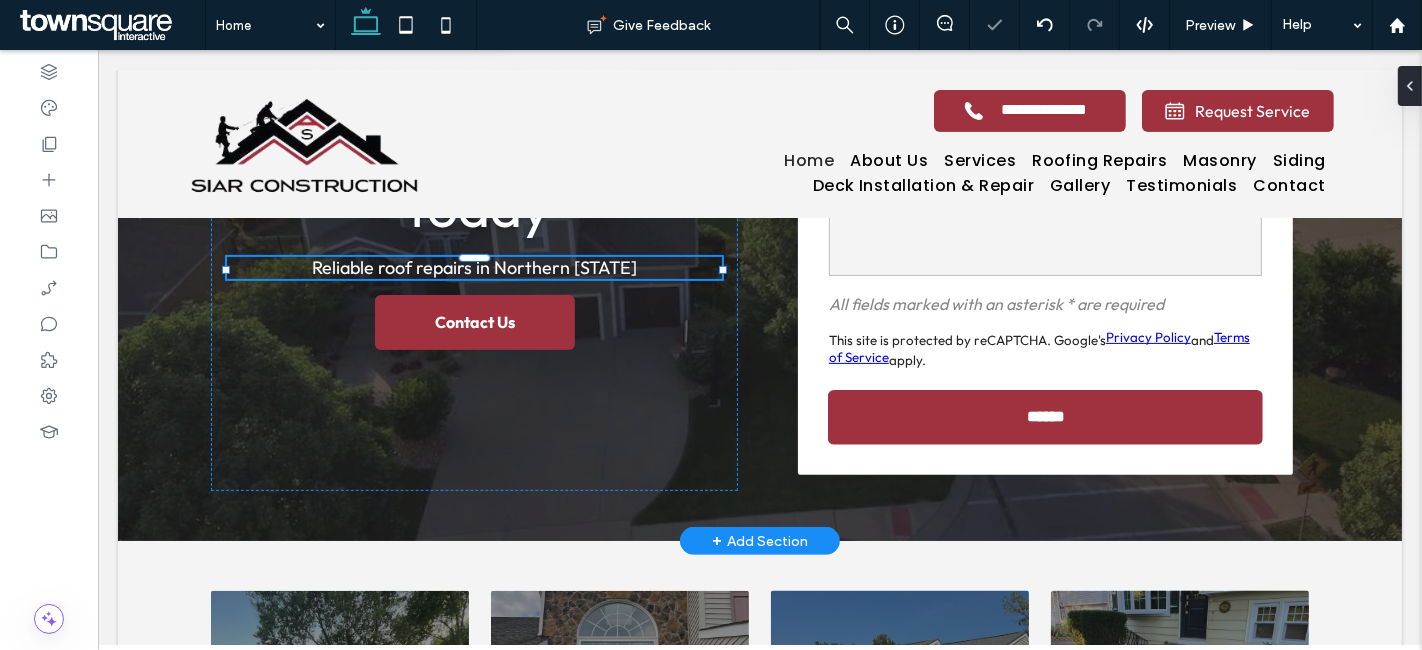 click on "Reliable roof repairs in Northern [STATE]" at bounding box center [473, 268] 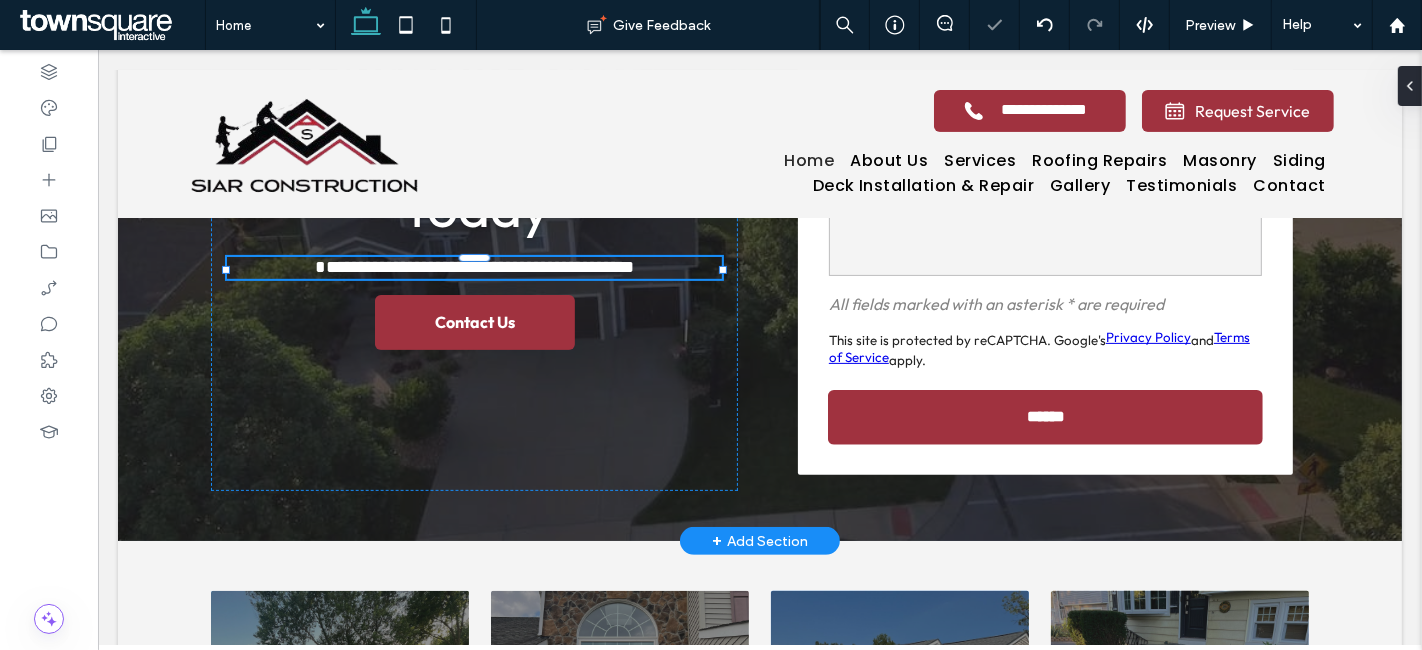 type on "******" 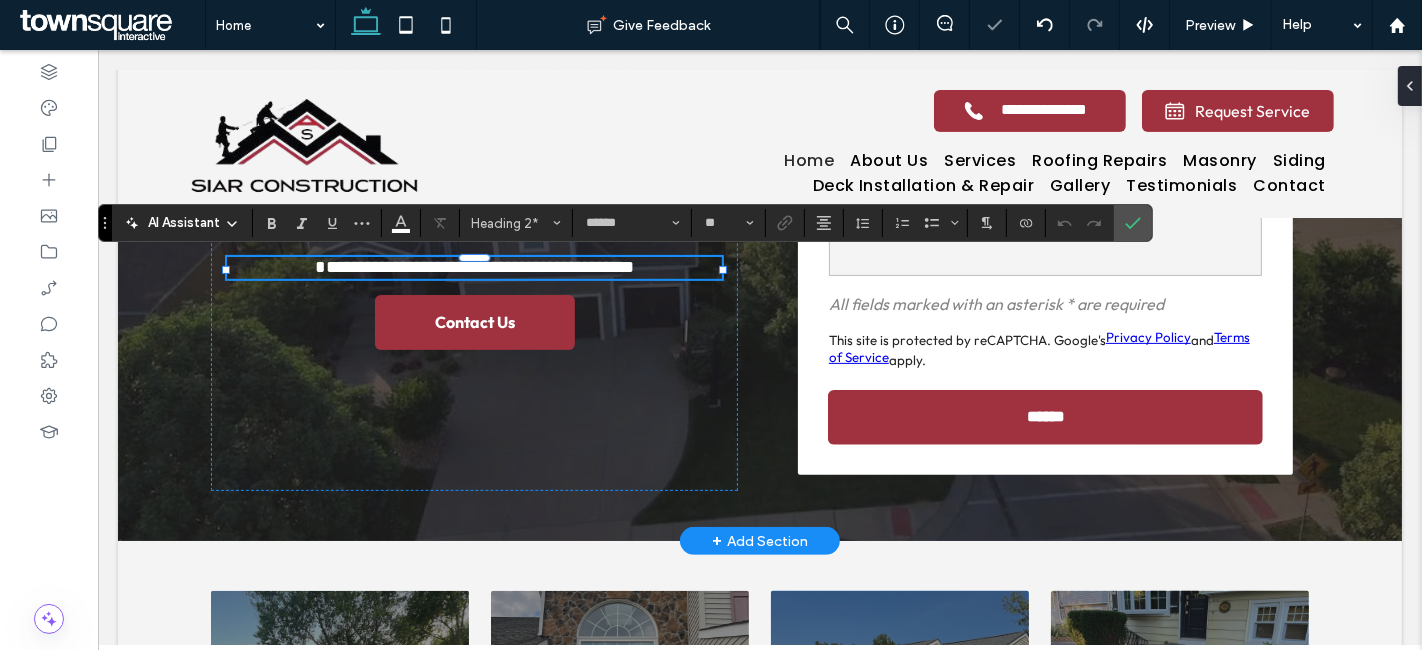 click on "**********" at bounding box center [473, 267] 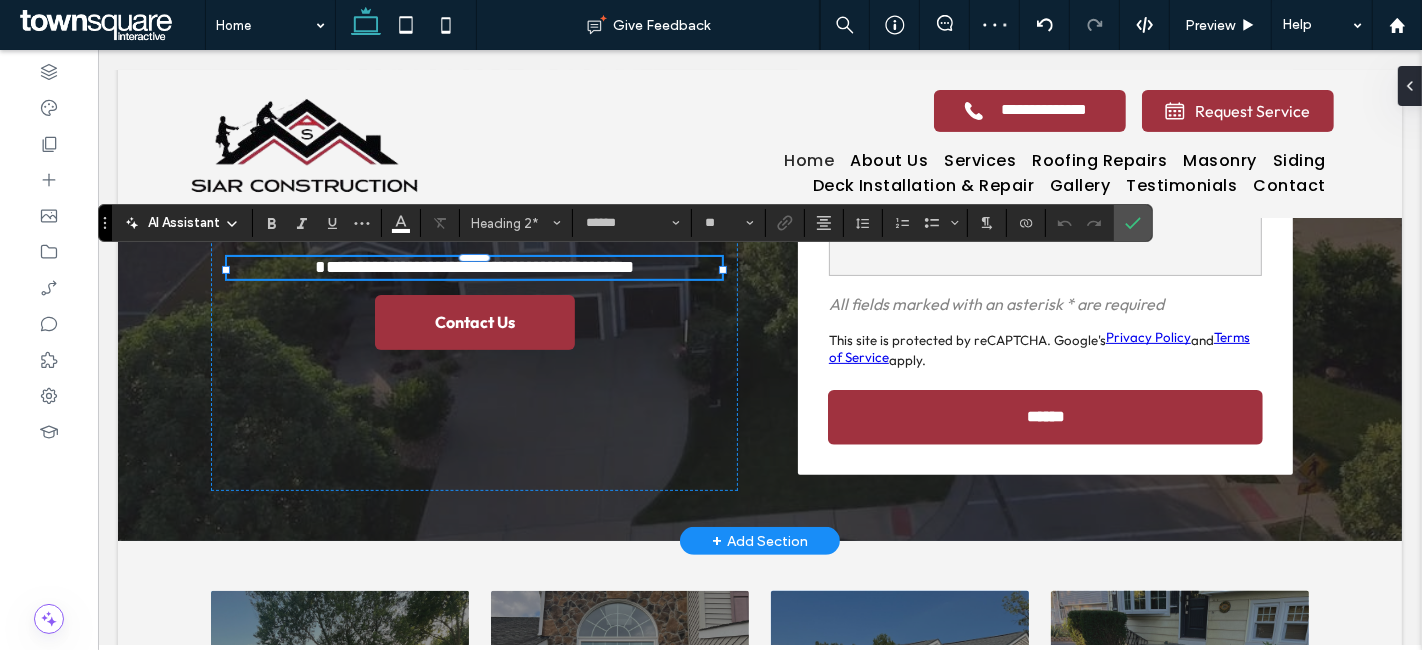 type 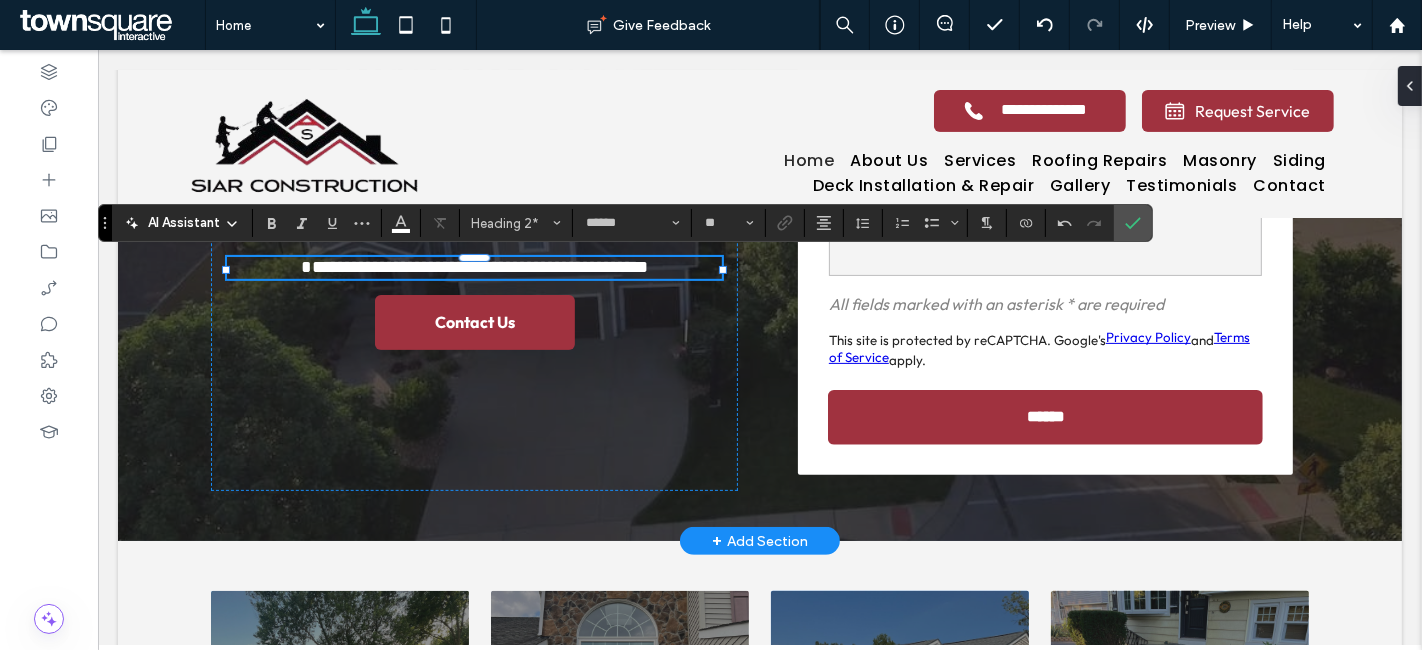 click on "**********" at bounding box center (473, 267) 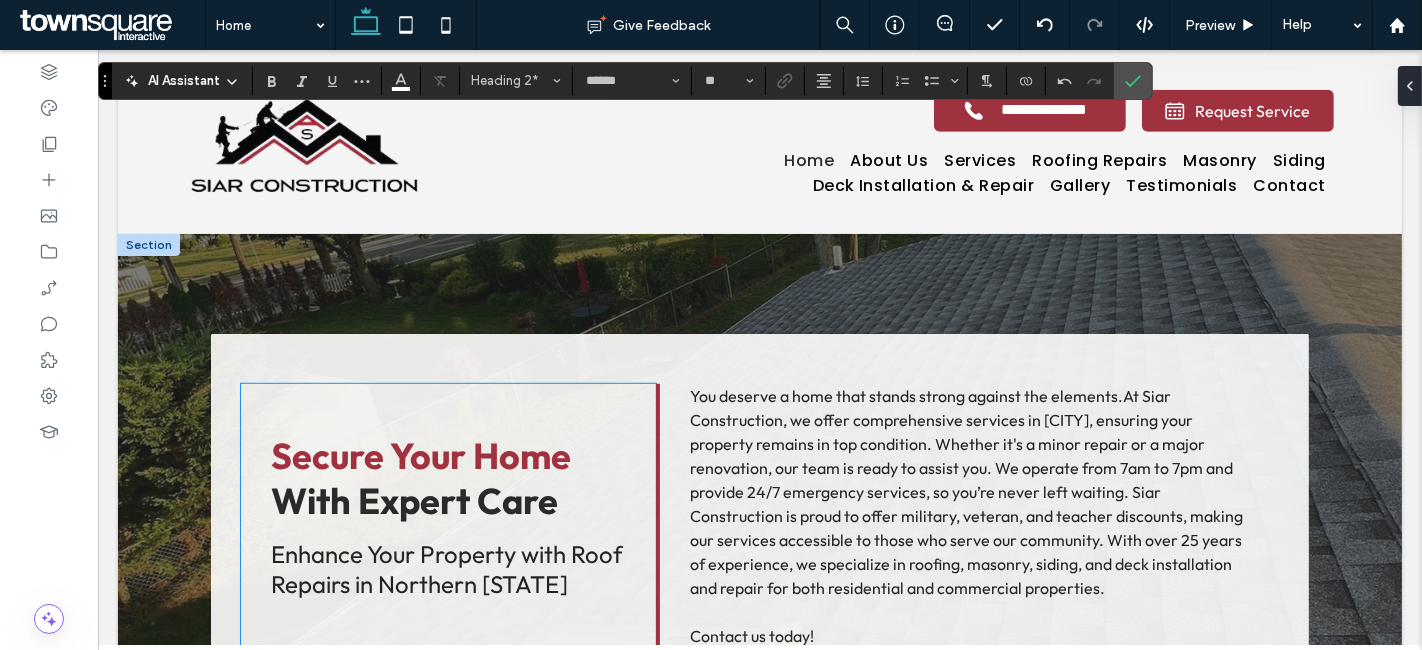 scroll, scrollTop: 1222, scrollLeft: 0, axis: vertical 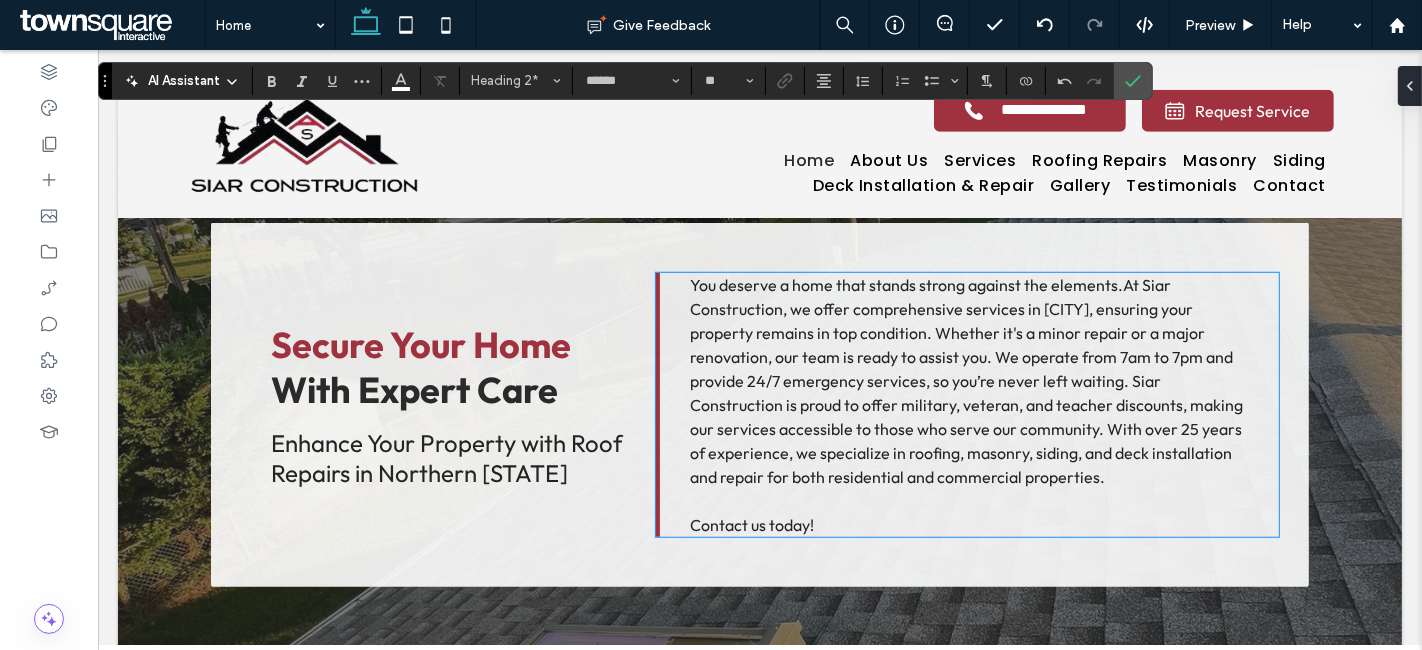click on "At Siar Construction, we offer comprehensive services in [CITY], ensuring your property remains in top condition. Whether it's a minor repair or a major renovation, our team is ready to assist you. We operate from 7am to 7pm and provide 24/7 emergency services, so you’re never left waiting. Siar Construction is proud to offer military, veteran, and teacher discounts, making our services accessible to those who serve our community. With over 25 years of experience, we specialize in roofing, masonry, siding, and deck installation and repair for both residential and commercial properties." at bounding box center (965, 381) 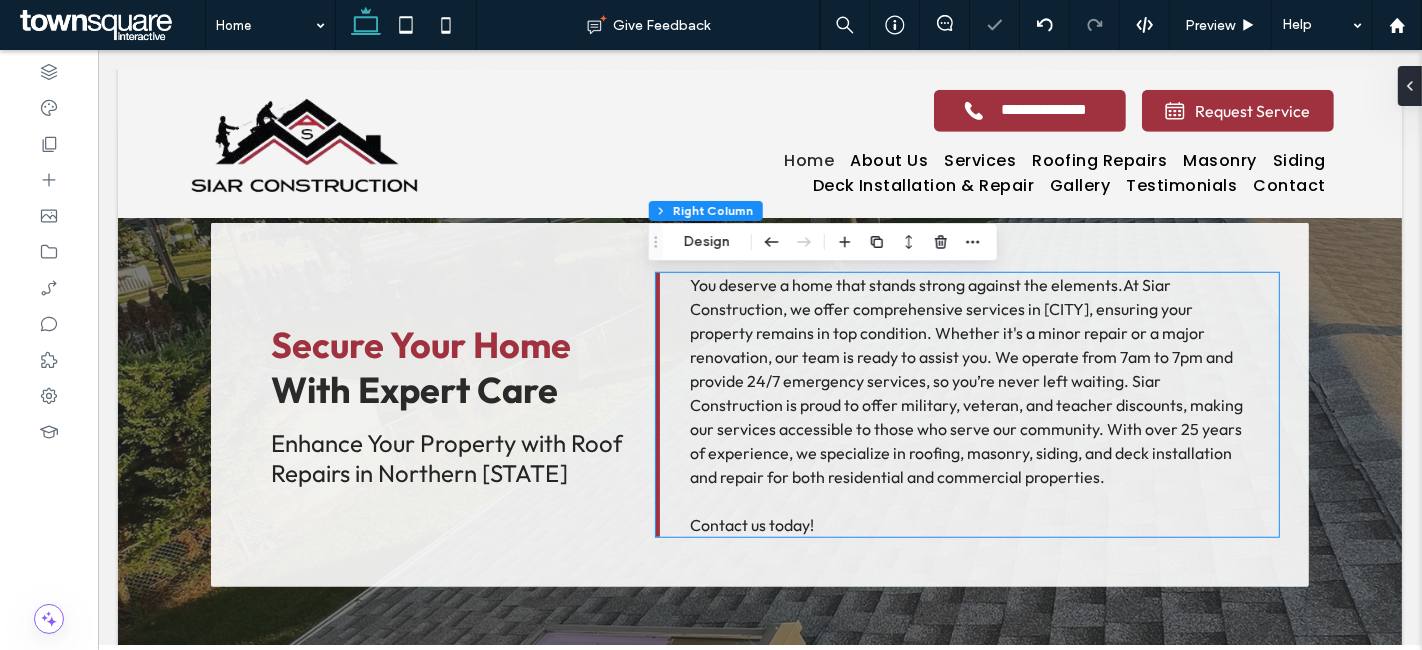 click on "At Siar Construction, we offer comprehensive services in [CITY], ensuring your property remains in top condition. Whether it's a minor repair or a major renovation, our team is ready to assist you. We operate from 7am to 7pm and provide 24/7 emergency services, so you’re never left waiting. Siar Construction is proud to offer military, veteran, and teacher discounts, making our services accessible to those who serve our community. With over 25 years of experience, we specialize in roofing, masonry, siding, and deck installation and repair for both residential and commercial properties." at bounding box center [965, 381] 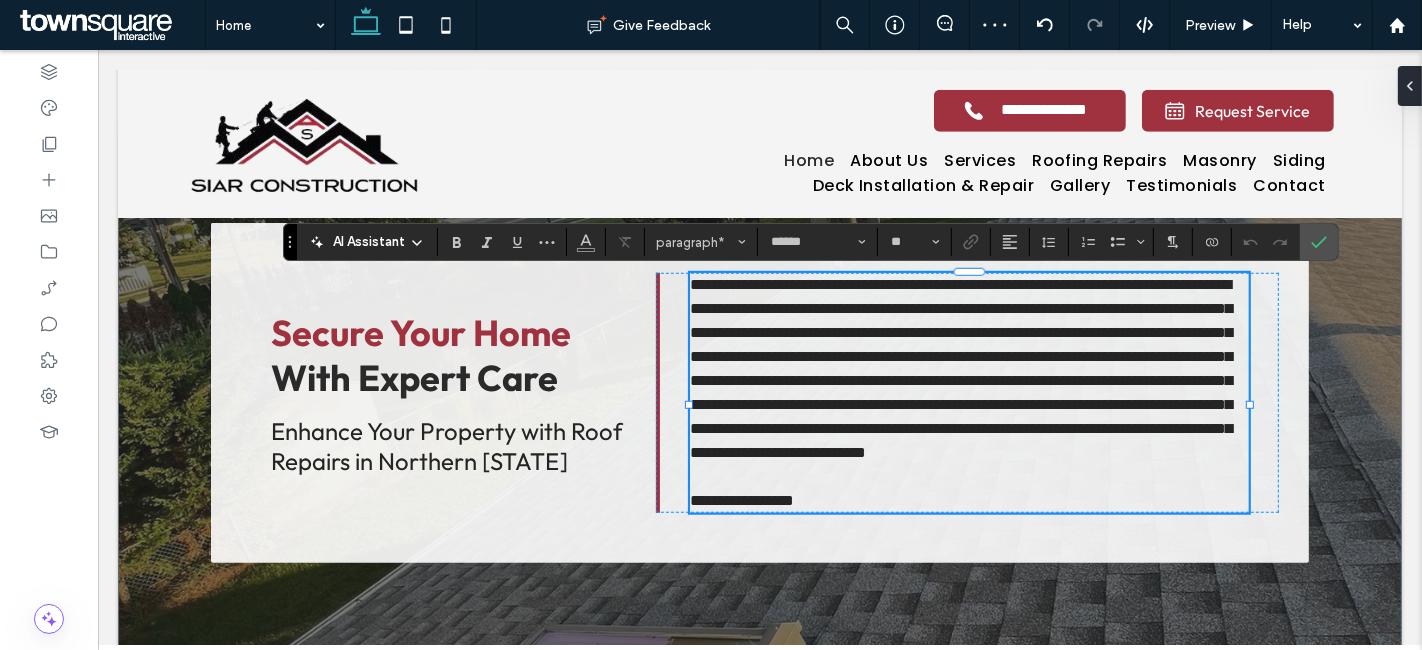 click on "**********" at bounding box center [960, 368] 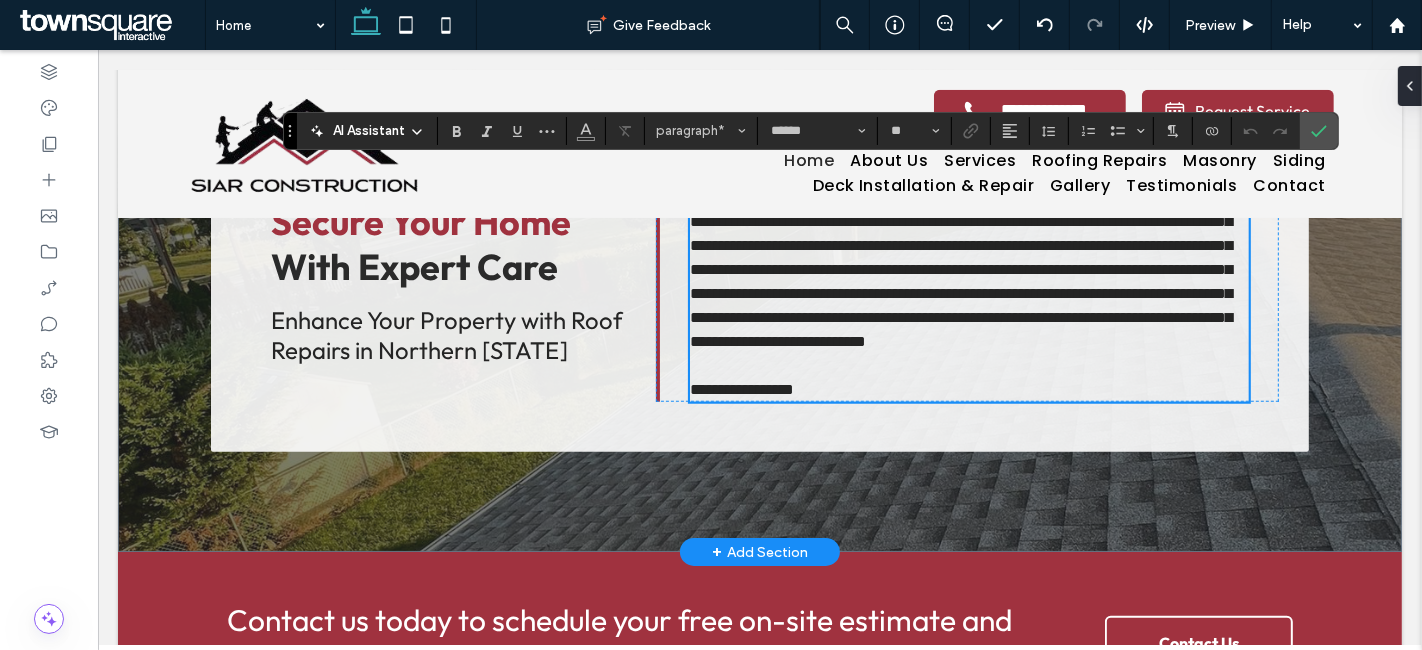 scroll, scrollTop: 1222, scrollLeft: 0, axis: vertical 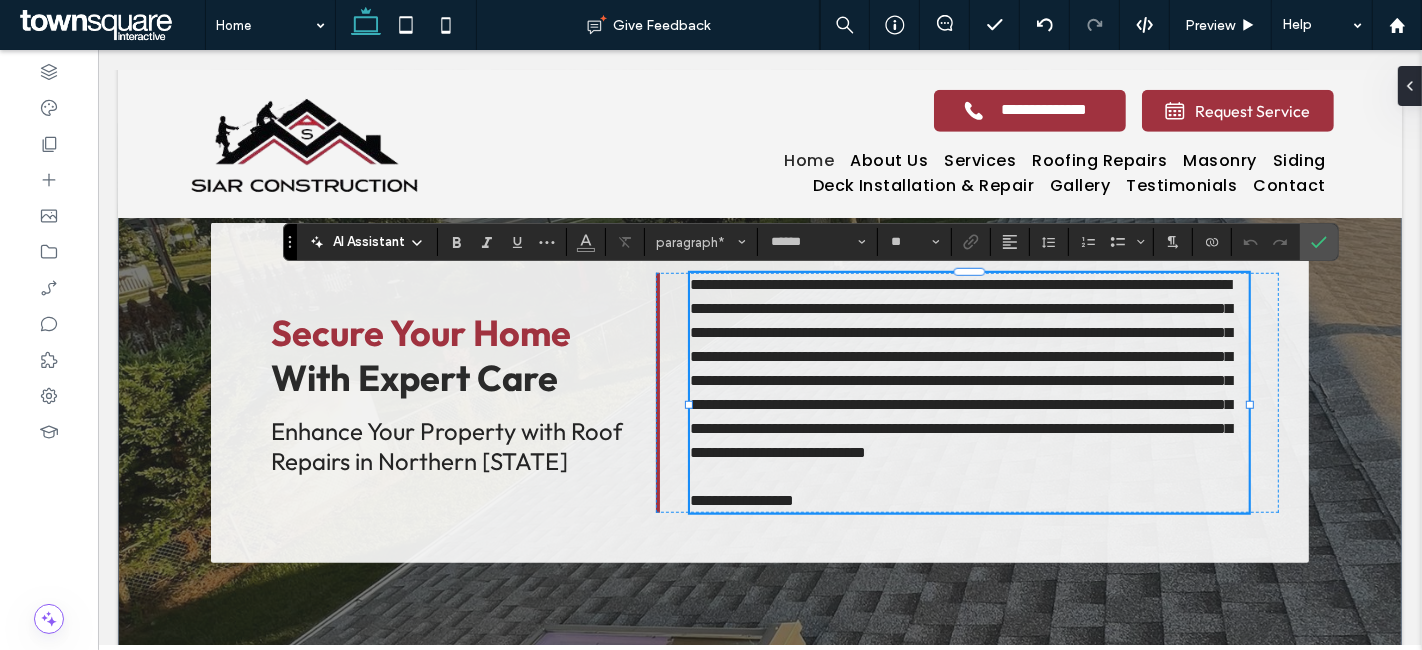 click on "**********" at bounding box center (960, 368) 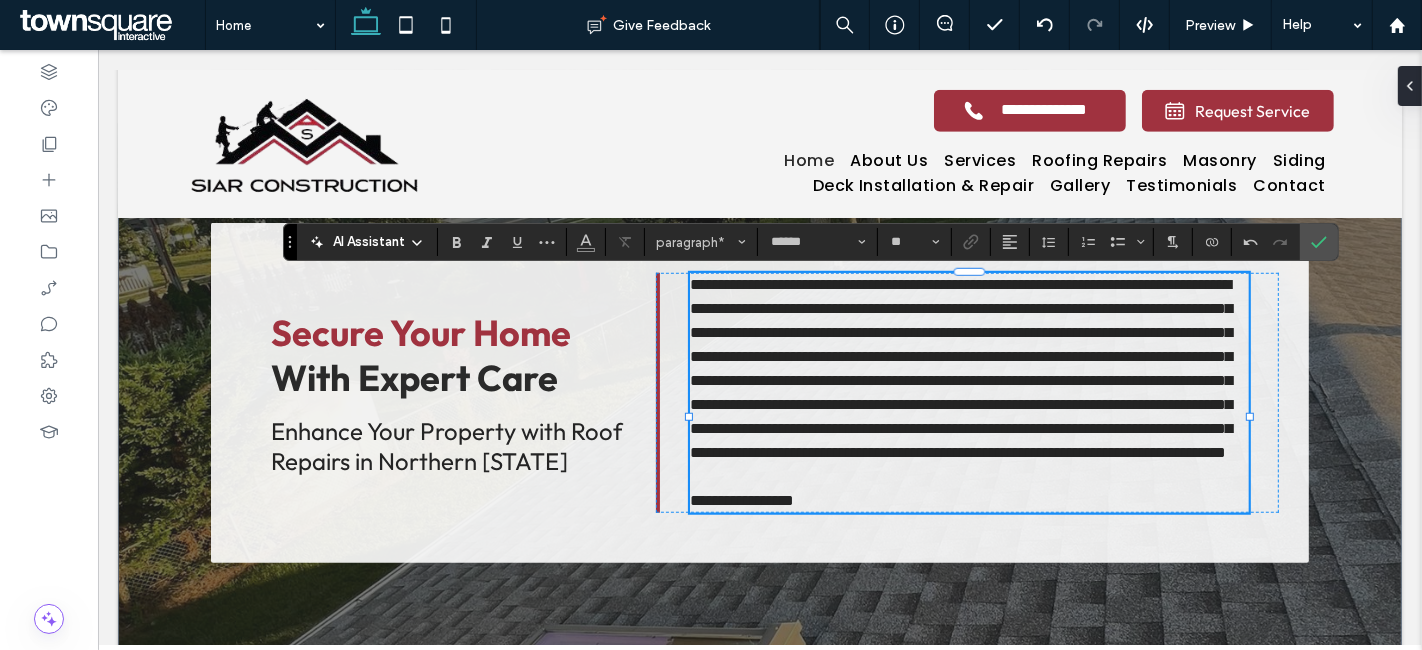 click on "**********" at bounding box center (960, 368) 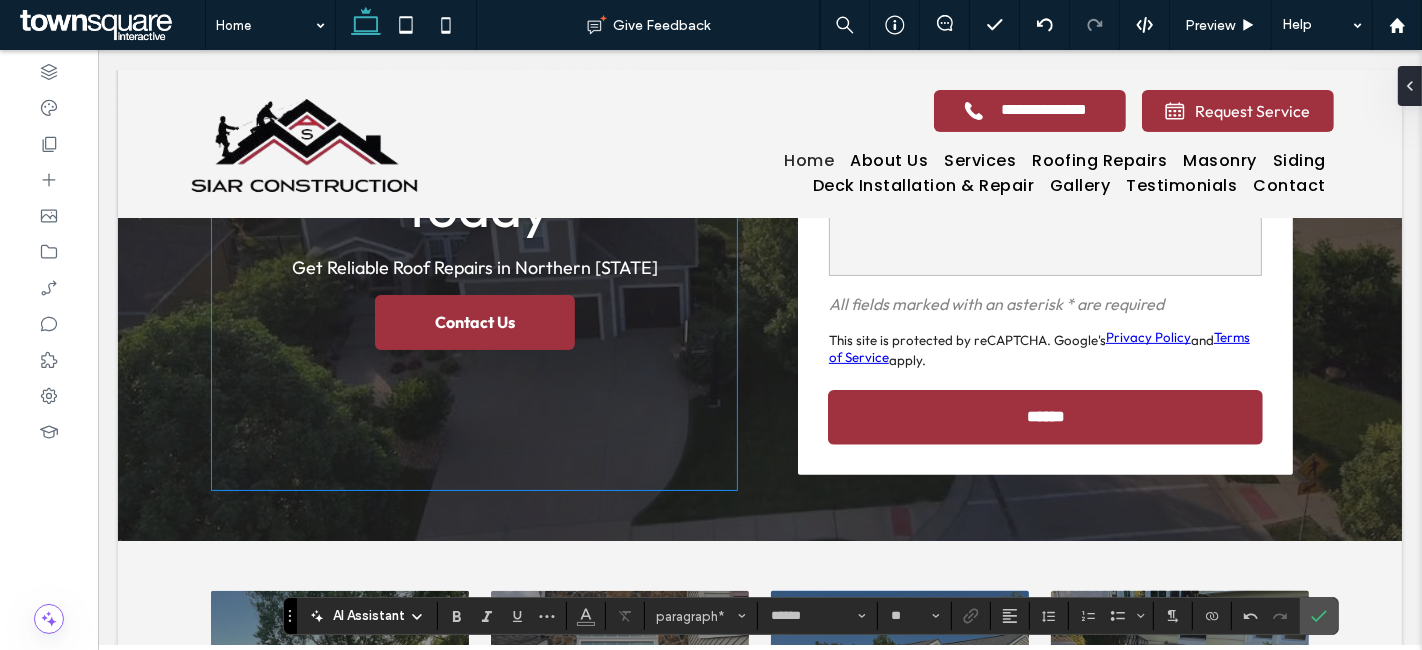 scroll, scrollTop: 333, scrollLeft: 0, axis: vertical 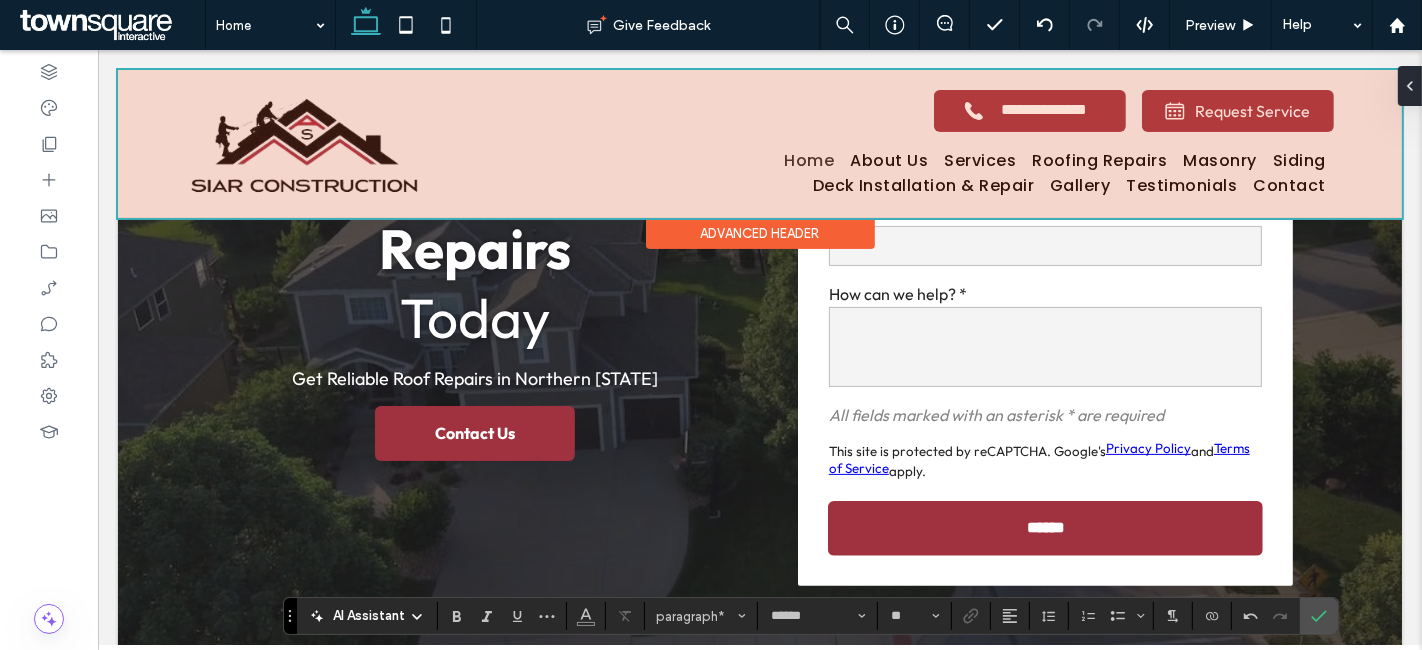click at bounding box center [759, 144] 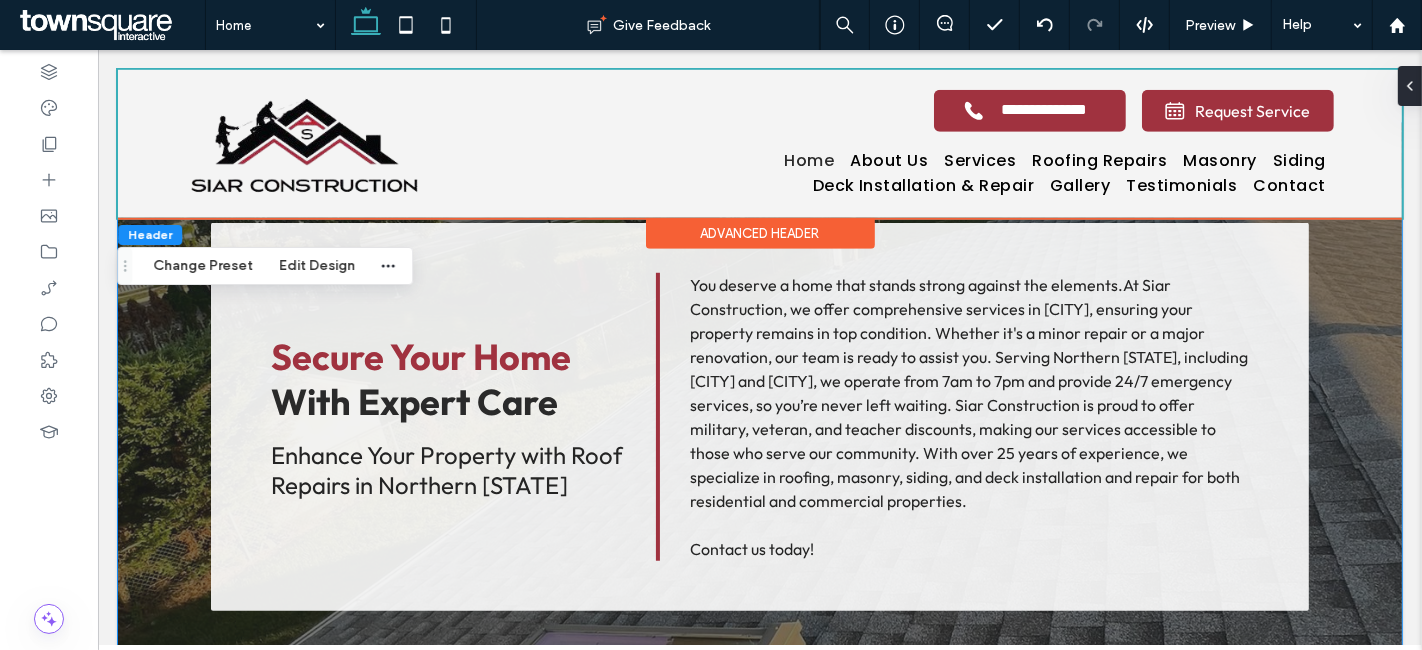 scroll, scrollTop: 1222, scrollLeft: 0, axis: vertical 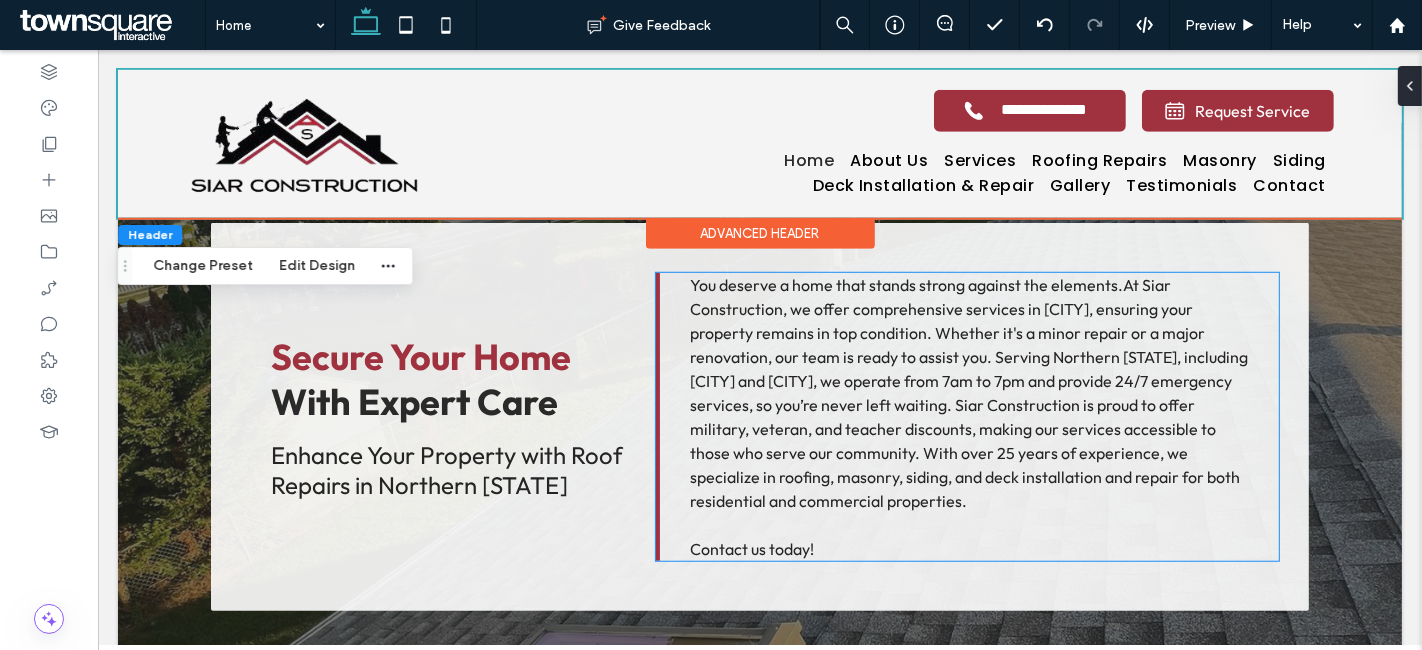 click on "At Siar Construction, we offer comprehensive services in [CITY], ensuring your property remains in top condition. Whether it's a minor repair or a major renovation, our team is ready to assist you. Serving Northern [STATE], including [CITY] and [CITY], we operate from 7am to 7pm and provide 24/7 emergency services, so you’re never left waiting. Siar Construction is proud to offer military, veteran, and teacher discounts, making our services accessible to those who serve our community. With over 25 years of experience, we specialize in roofing, masonry, siding, and deck installation and repair for both residential and commercial properties." at bounding box center (968, 393) 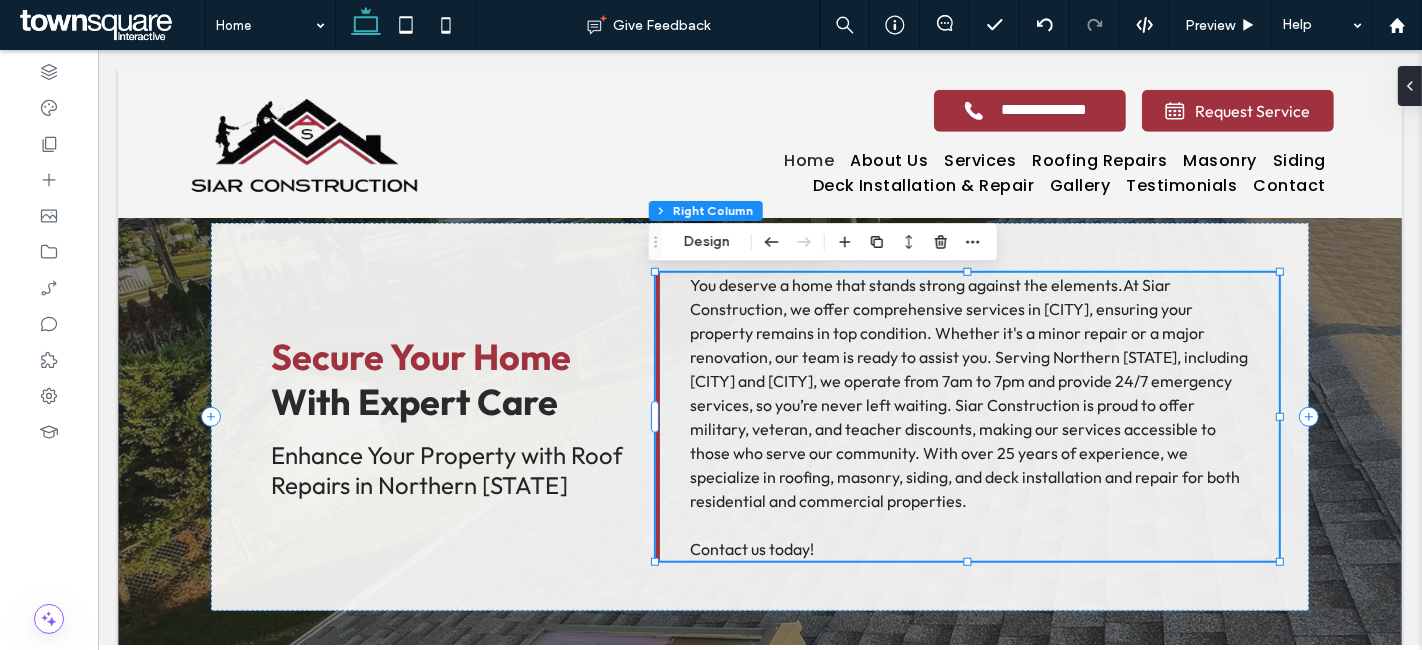 click on "At Siar Construction, we offer comprehensive services in [CITY], ensuring your property remains in top condition. Whether it's a minor repair or a major renovation, our team is ready to assist you. Serving Northern [STATE], including [CITY] and [CITY], we operate from 7am to 7pm and provide 24/7 emergency services, so you’re never left waiting. Siar Construction is proud to offer military, veteran, and teacher discounts, making our services accessible to those who serve our community. With over 25 years of experience, we specialize in roofing, masonry, siding, and deck installation and repair for both residential and commercial properties." at bounding box center [968, 393] 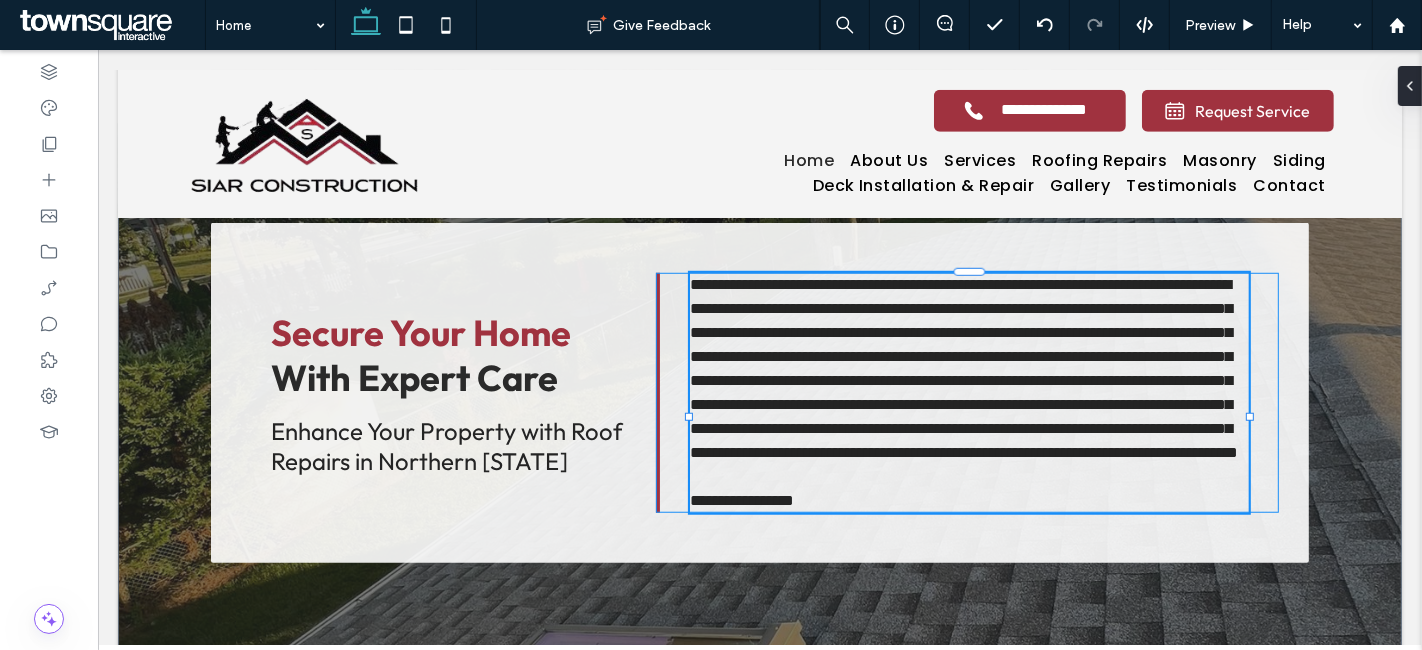 type on "******" 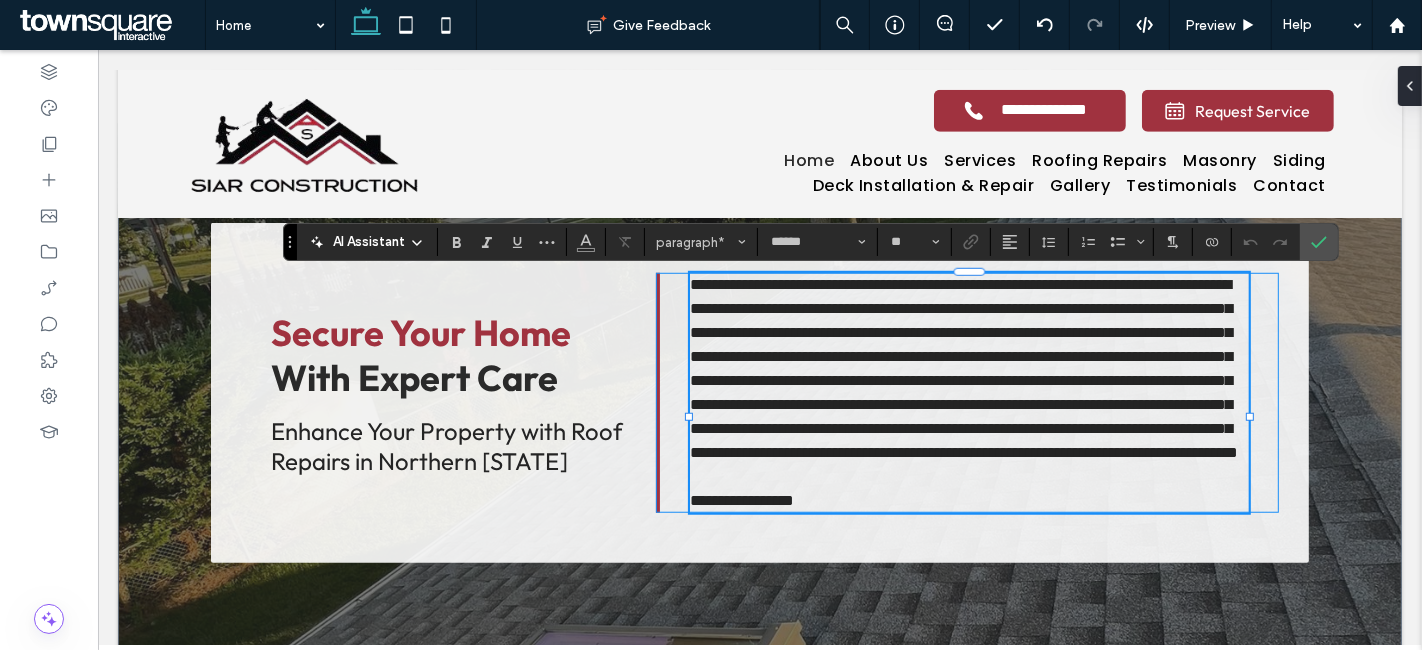 click on "**********" at bounding box center [963, 368] 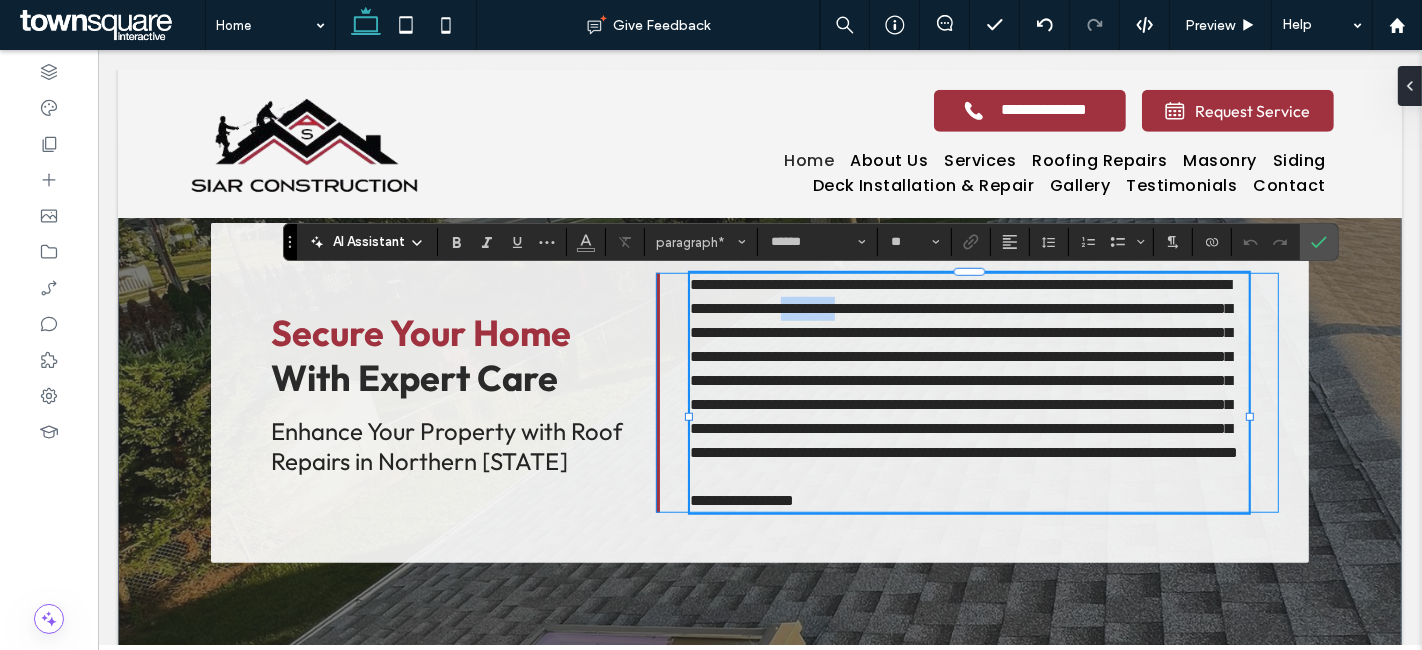 click on "**********" at bounding box center (963, 368) 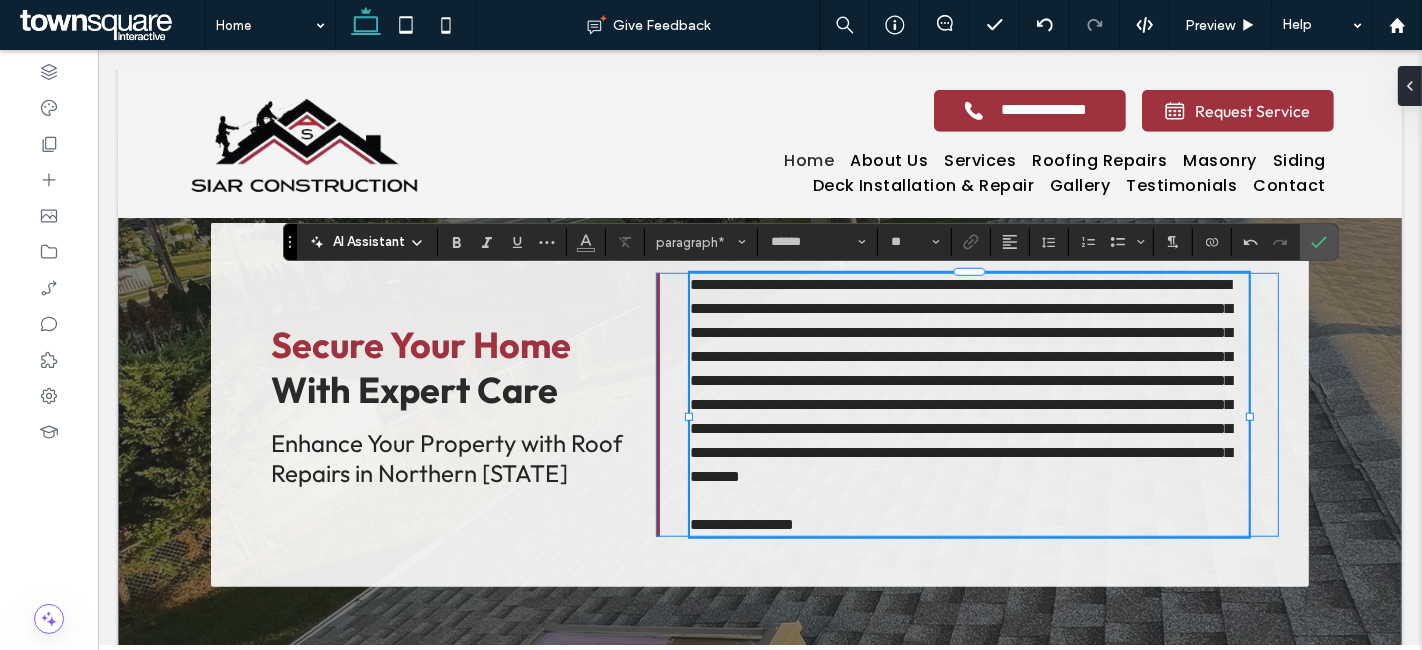 click on "**********" at bounding box center (960, 380) 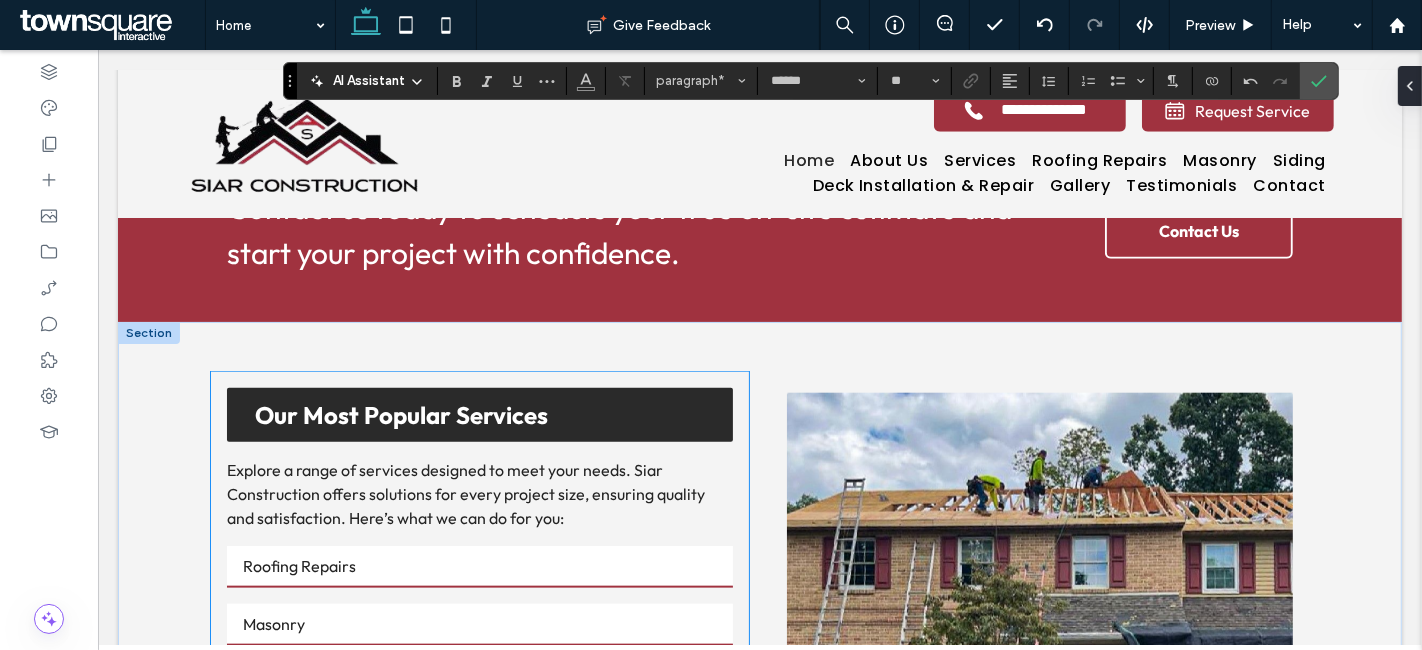 scroll, scrollTop: 1888, scrollLeft: 0, axis: vertical 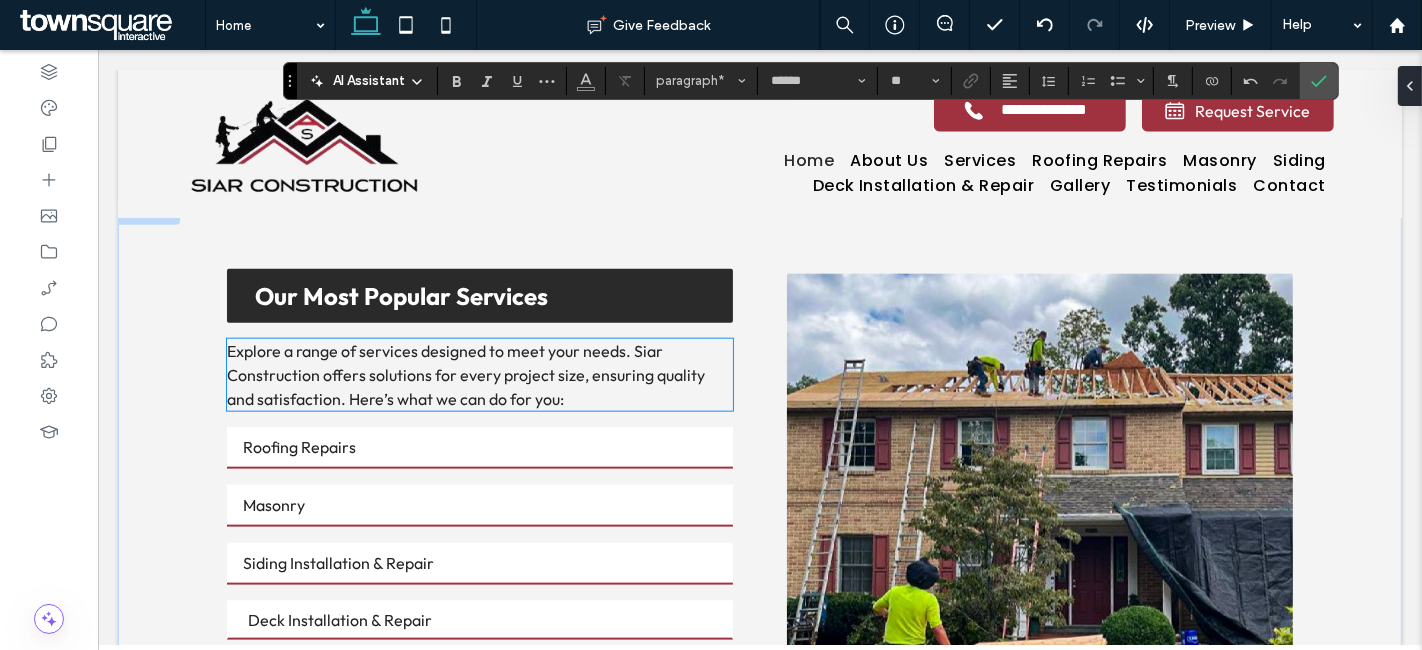 click on "Explore a range of services designed to meet your needs. Siar Construction offers solutions for every project size, ensuring quality and satisfaction. Here’s what we can do for you:" at bounding box center [465, 375] 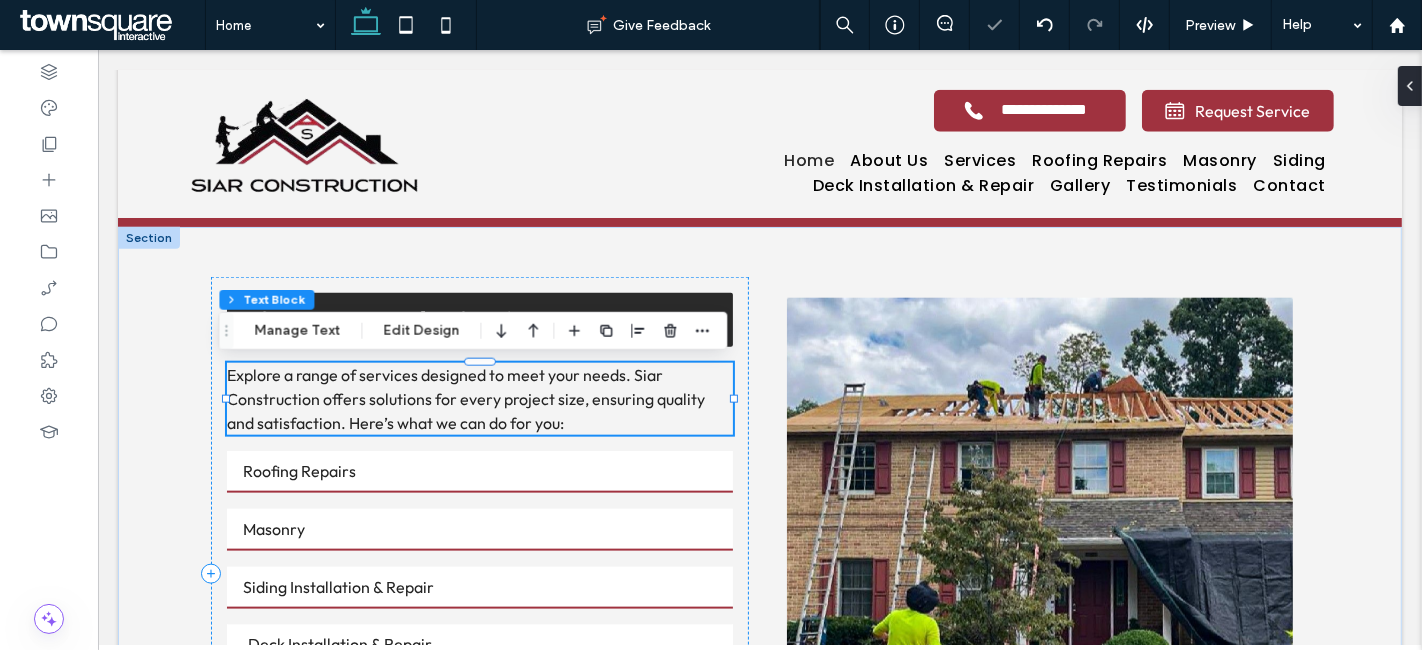 click on "Explore a range of services designed to meet your needs. Siar Construction offers solutions for every project size, ensuring quality and satisfaction. Here’s what we can do for you: ﻿" at bounding box center [479, 399] 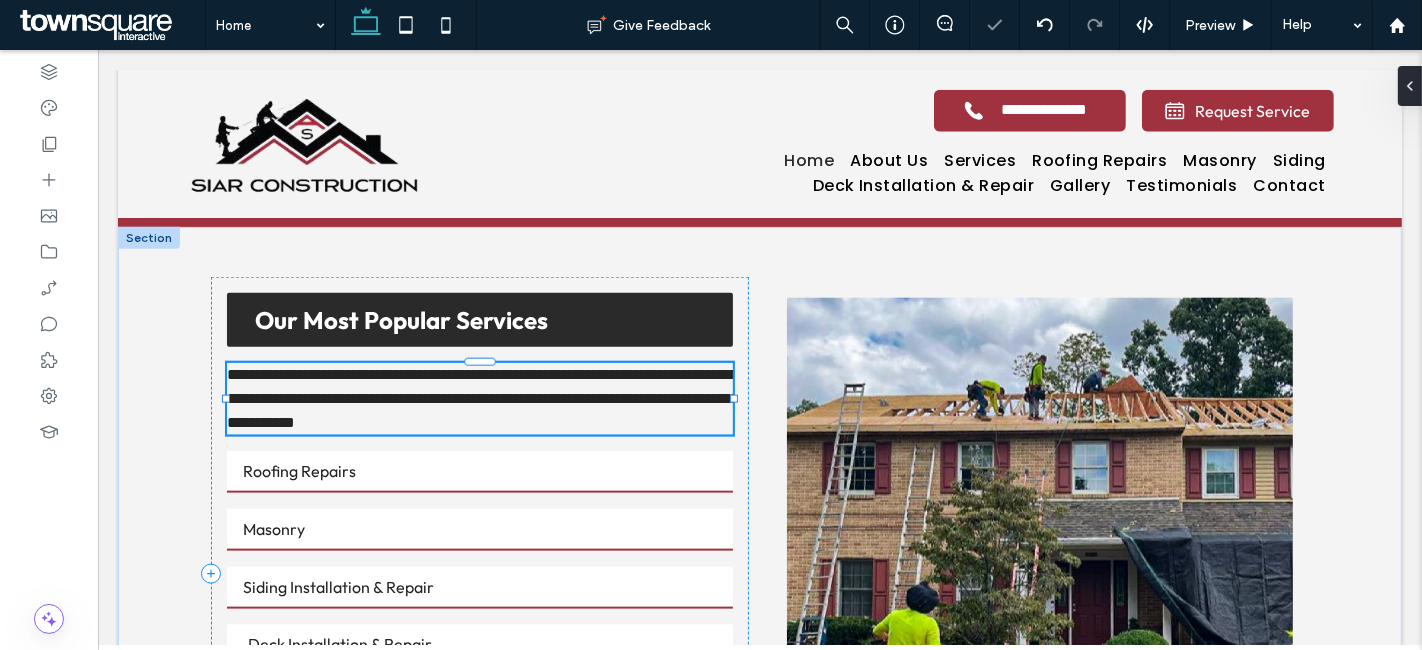 type on "******" 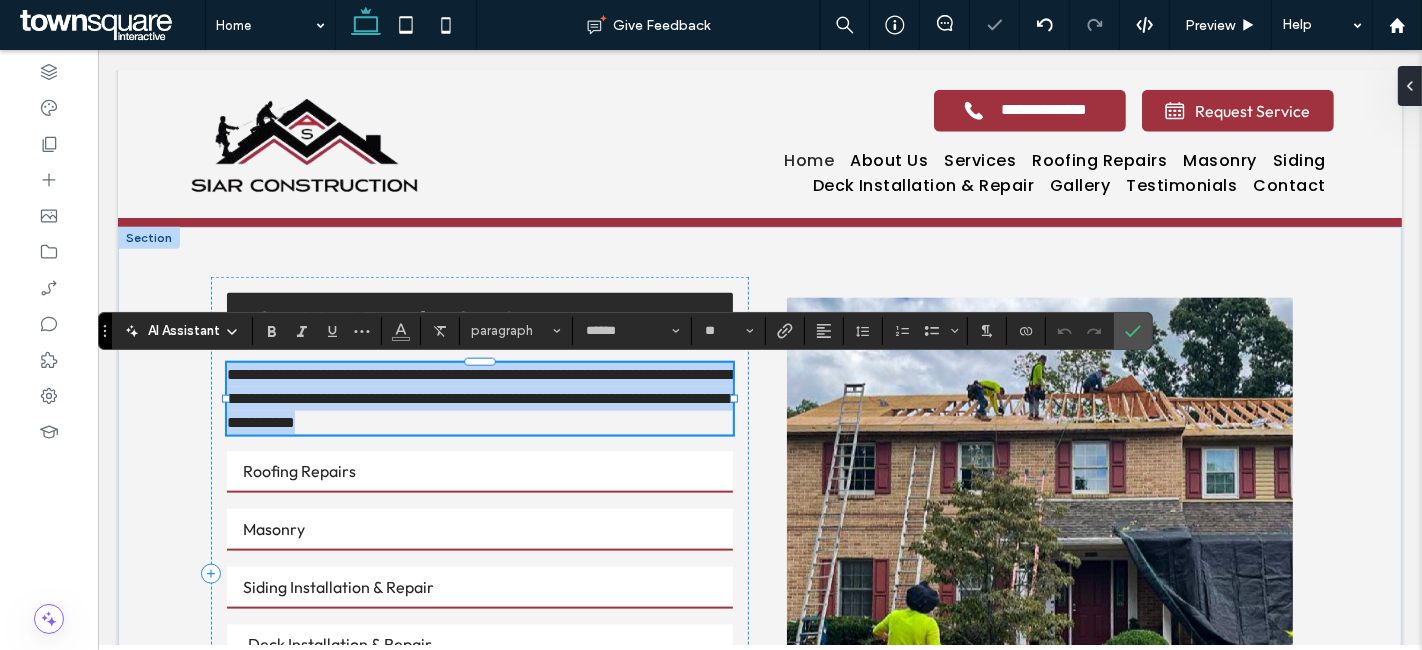 click on "**********" at bounding box center [482, 398] 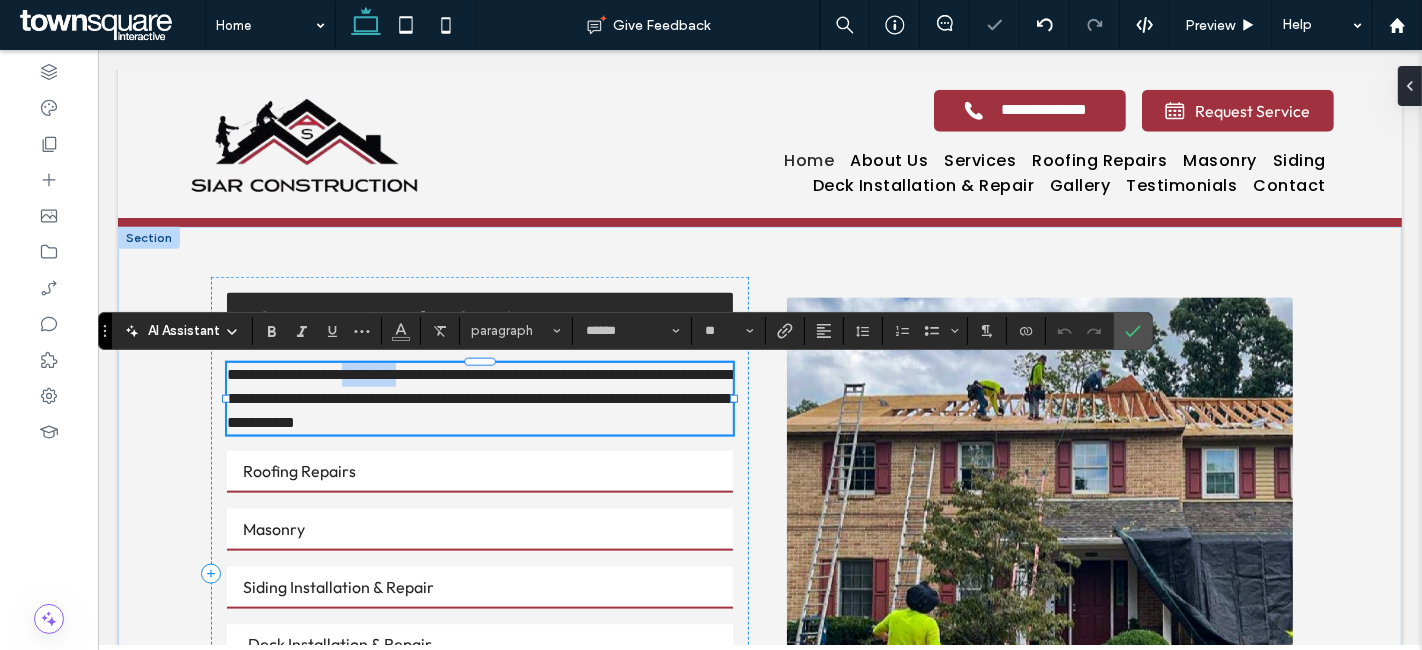 click on "**********" at bounding box center (482, 398) 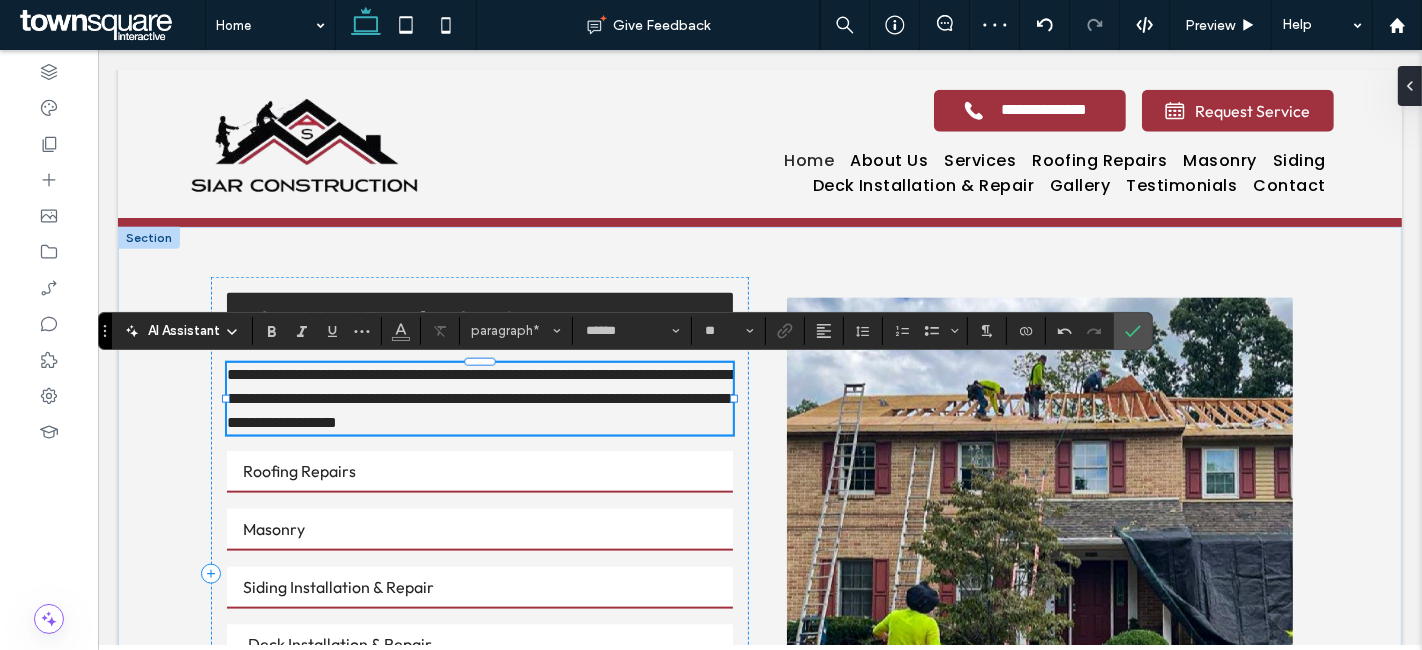 click on "**********" at bounding box center (482, 398) 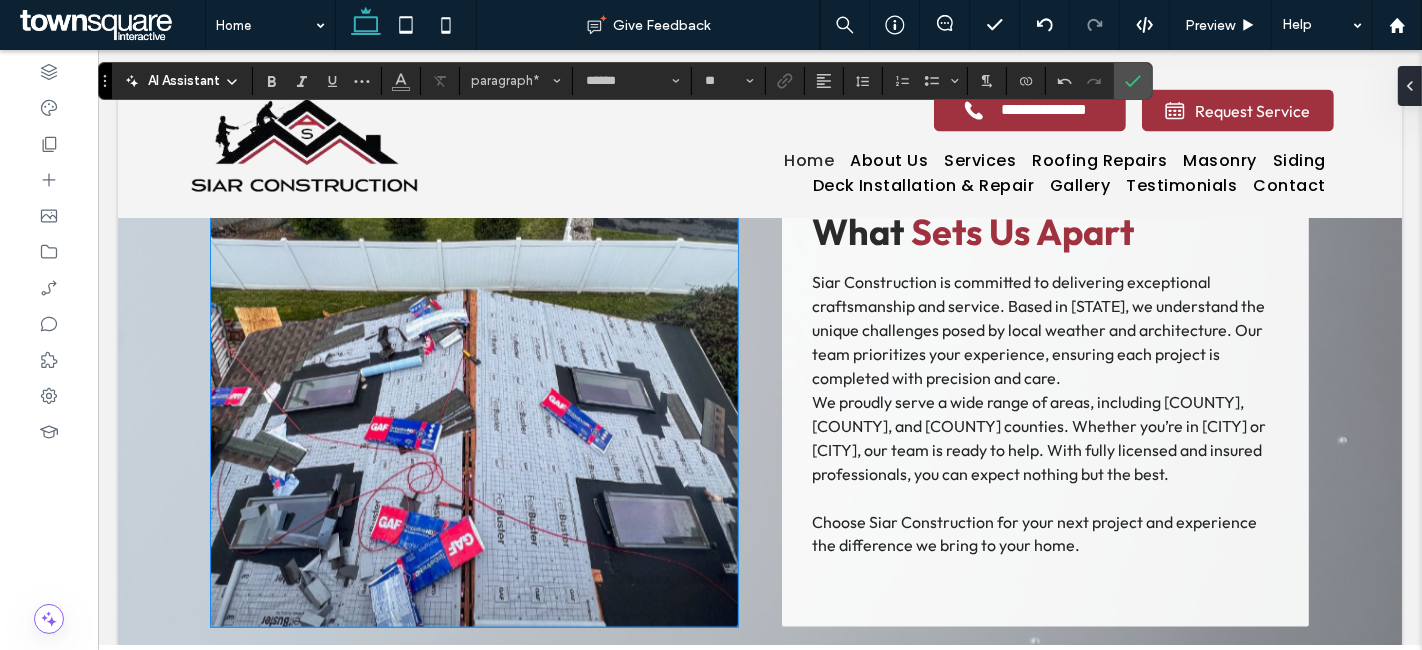 scroll, scrollTop: 2777, scrollLeft: 0, axis: vertical 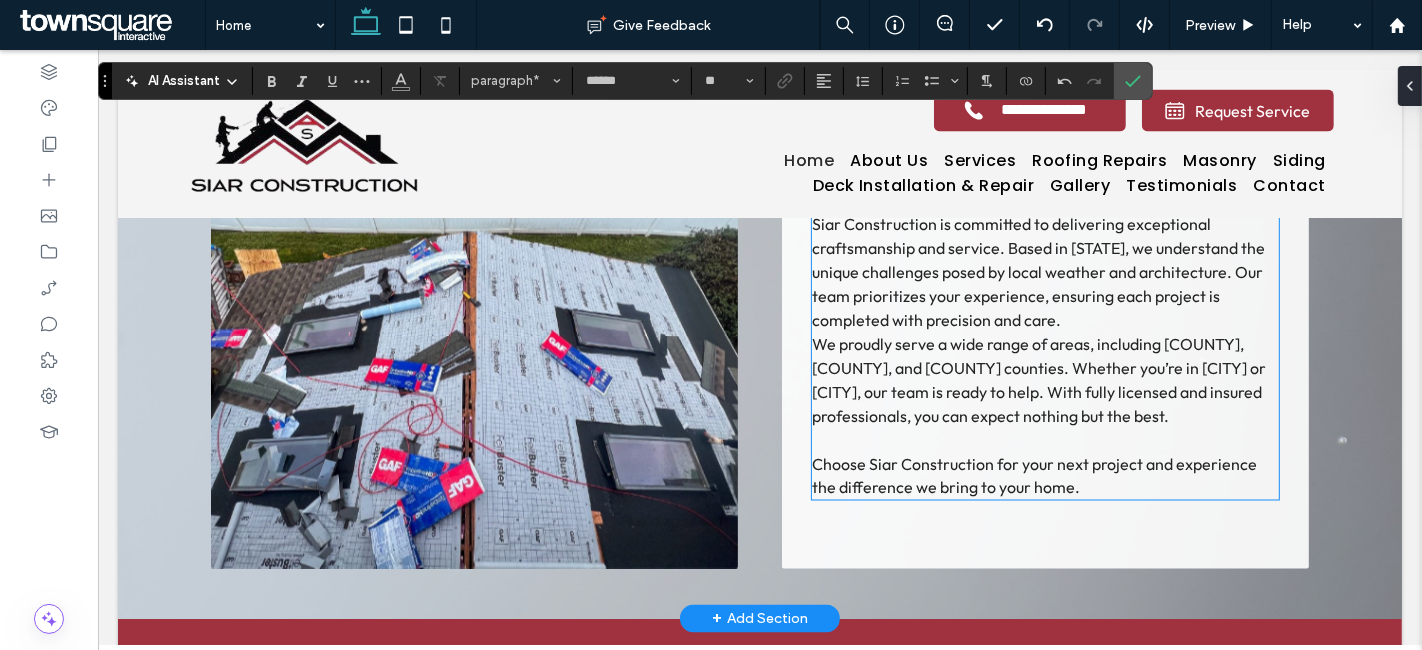 click on "We proudly serve a wide range of areas, including [COUNTY], [COUNTY], and [COUNTY] counties. Whether you’re in [CITY] or [CITY], our team is ready to help. With fully licensed and insured professionals, you can expect nothing but the best." at bounding box center [1038, 380] 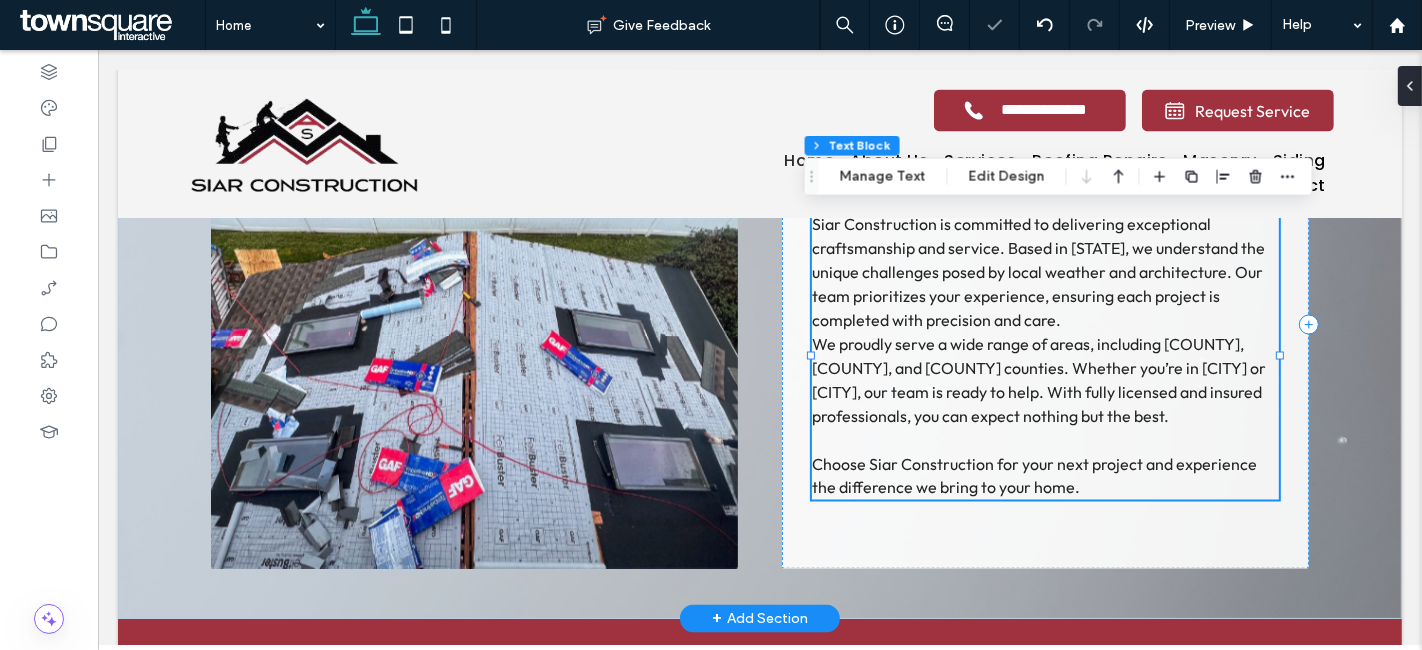 click on "Siar Construction is committed to delivering exceptional craftsmanship and service. Based in [STATE], we understand the unique challenges posed by local weather and architecture. Our team prioritizes your experience, ensuring each project is completed with precision and care. We proudly serve a wide range of areas, including [COUNTY], [COUNTY], and [COUNTY] counties. Whether you’re in [CITY] or [CITY], our team is ready to help. With fully licensed and insured professionals, you can expect nothing but the best. ﻿ Choose Siar Construction for your next project and experience the difference we bring to your home." at bounding box center [1044, 356] 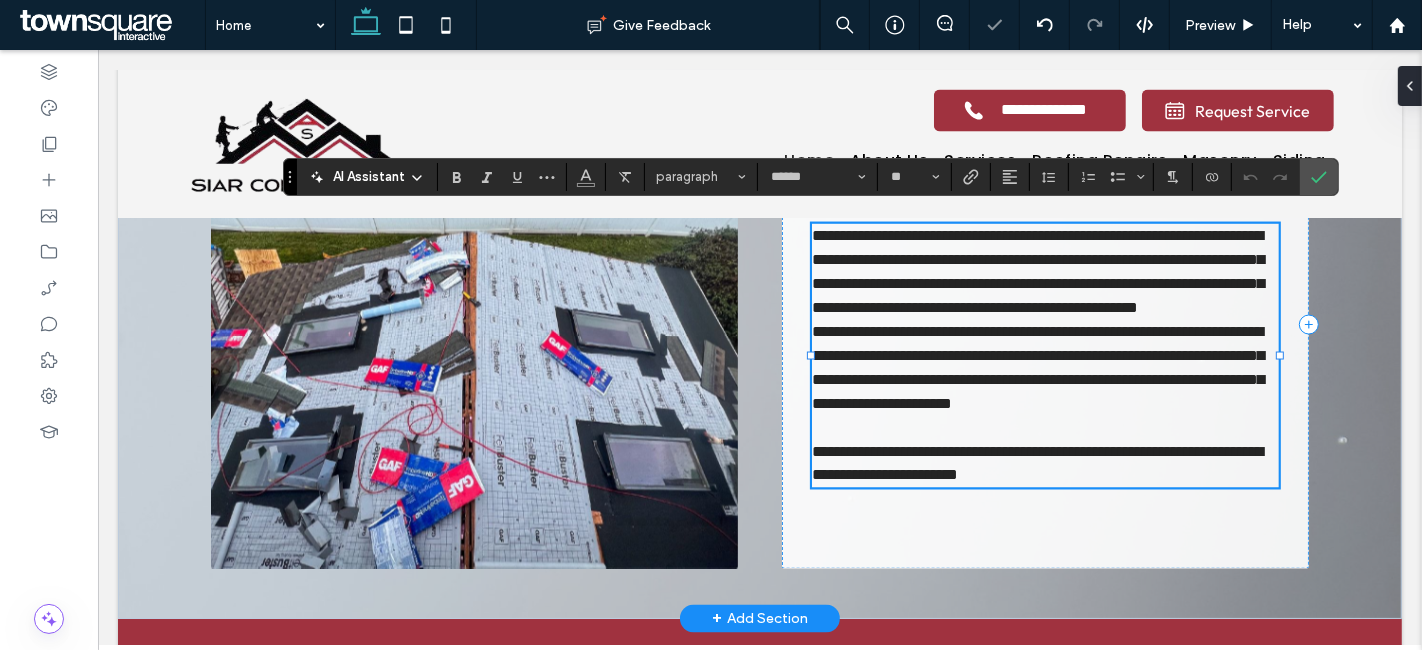 click on "**********" at bounding box center [1044, 272] 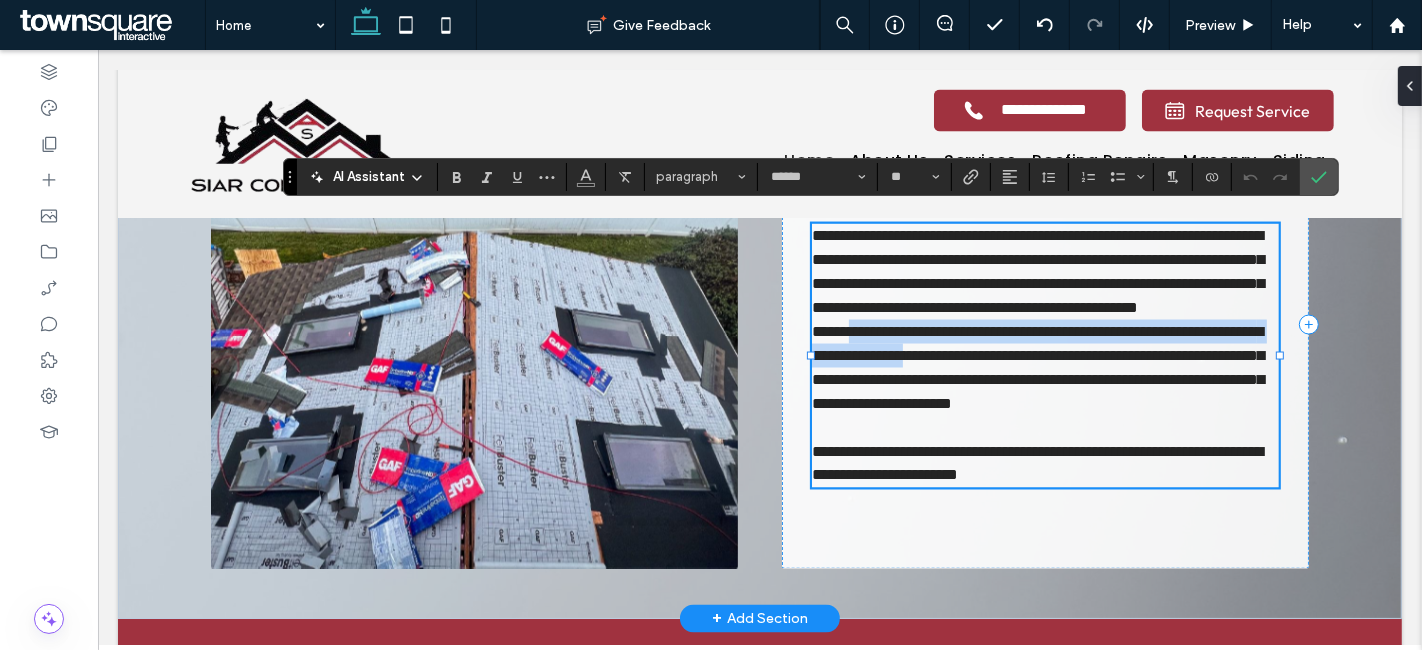 drag, startPoint x: 1029, startPoint y: 361, endPoint x: 853, endPoint y: 353, distance: 176.18172 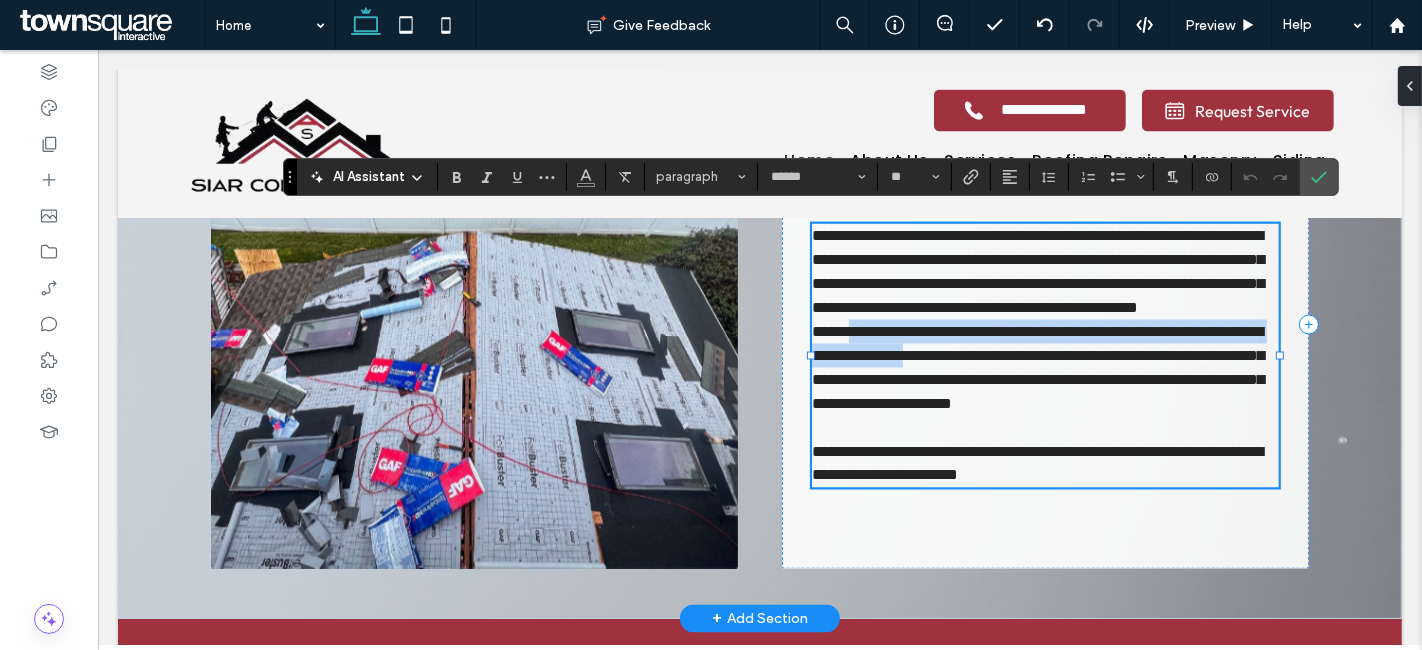 click on "**********" at bounding box center (1044, 368) 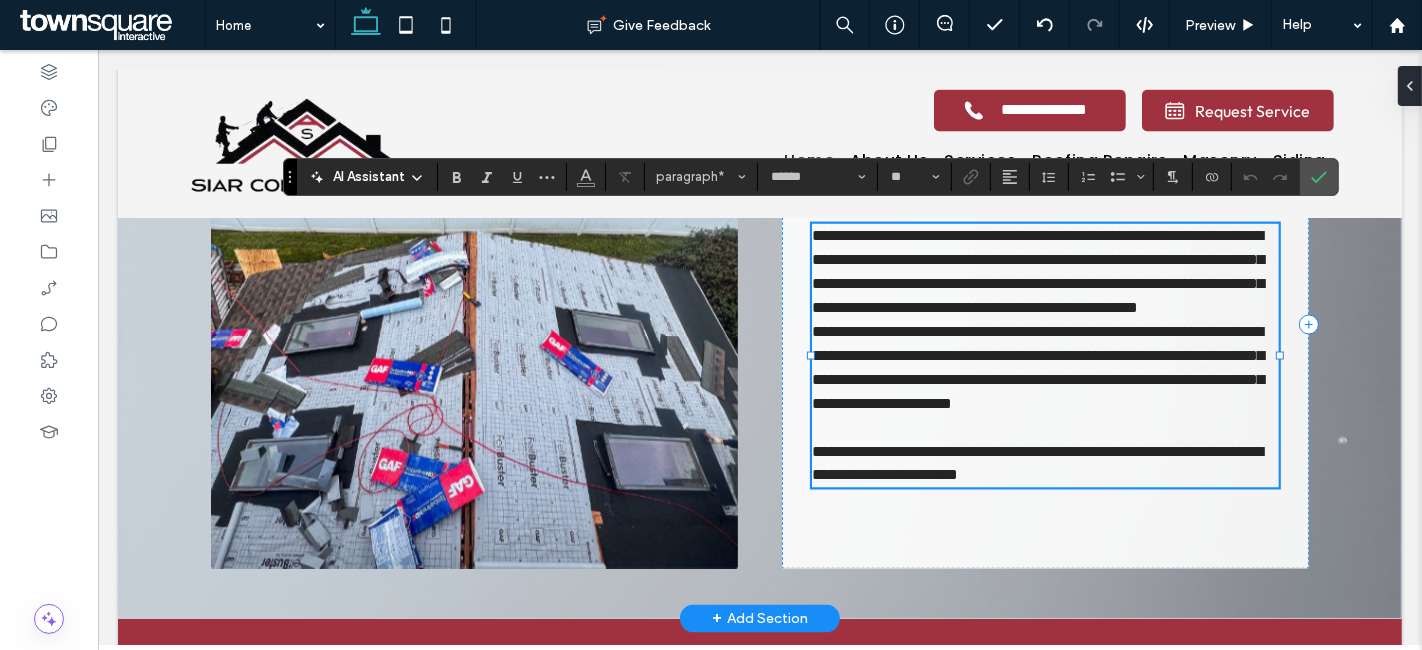 click on "**********" at bounding box center [1037, 367] 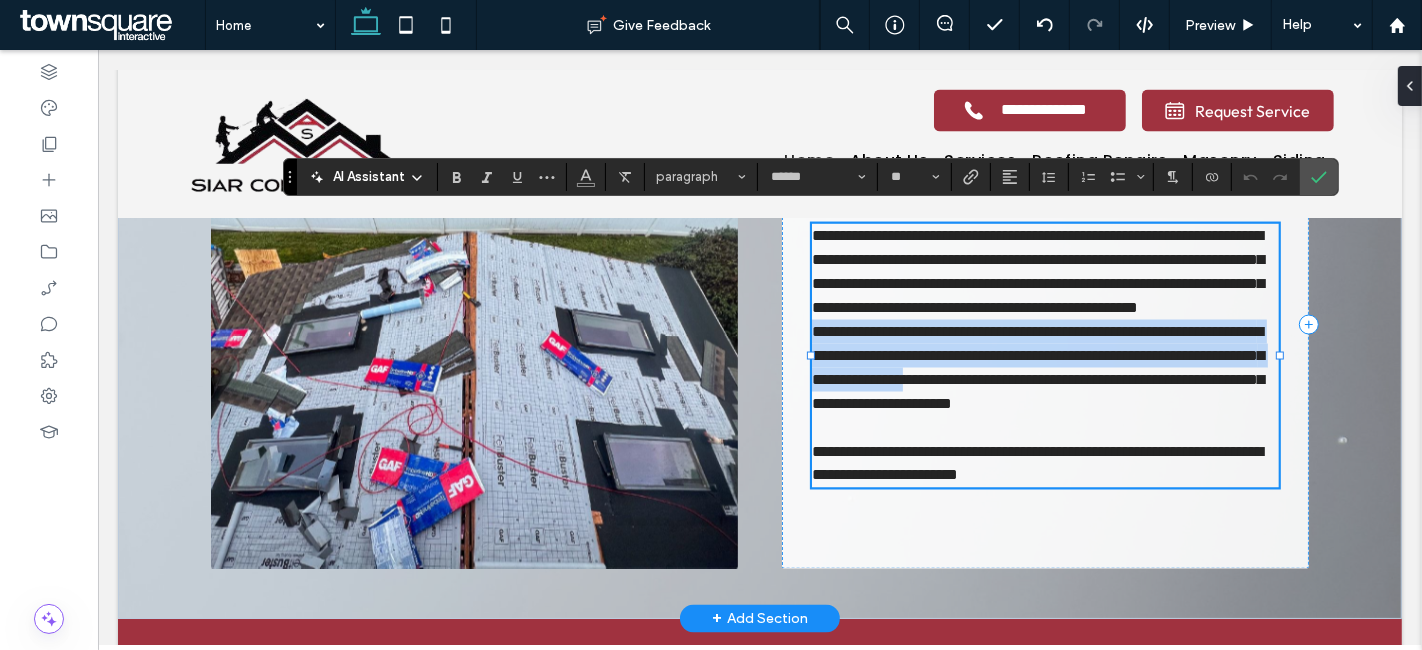 drag, startPoint x: 1069, startPoint y: 389, endPoint x: 806, endPoint y: 352, distance: 265.5899 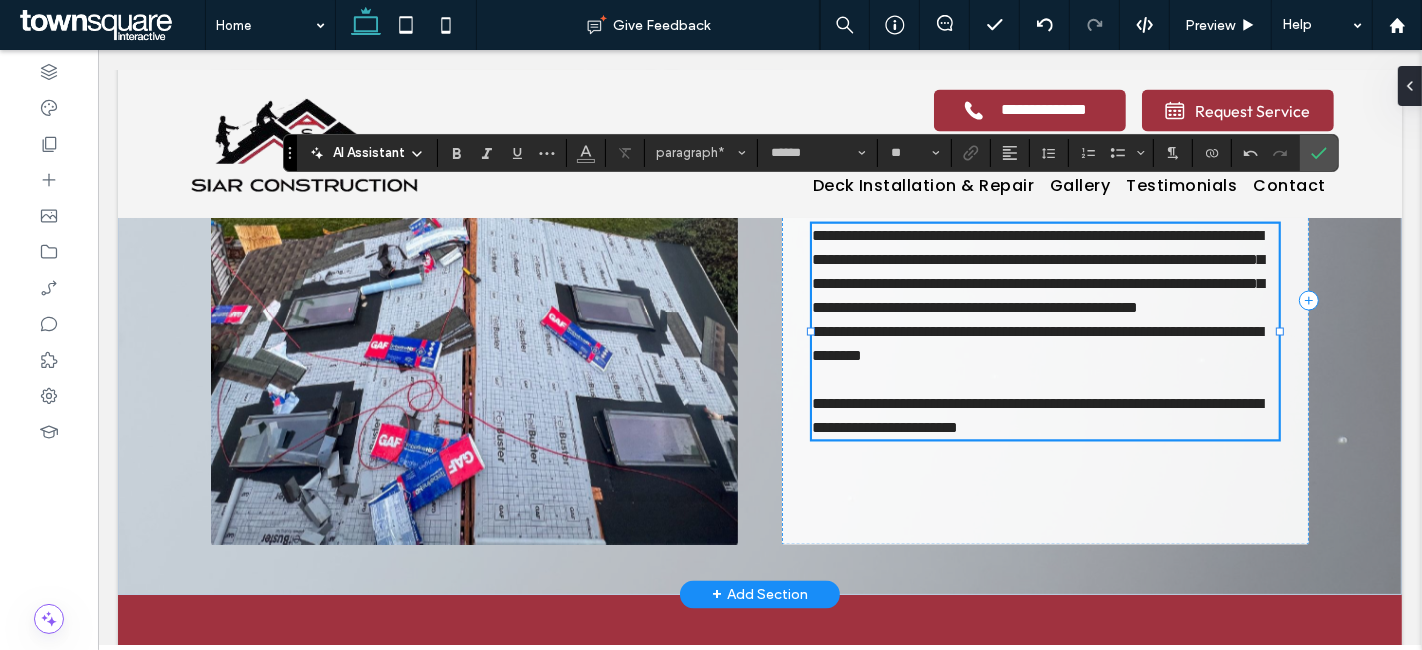 scroll, scrollTop: 2813, scrollLeft: 0, axis: vertical 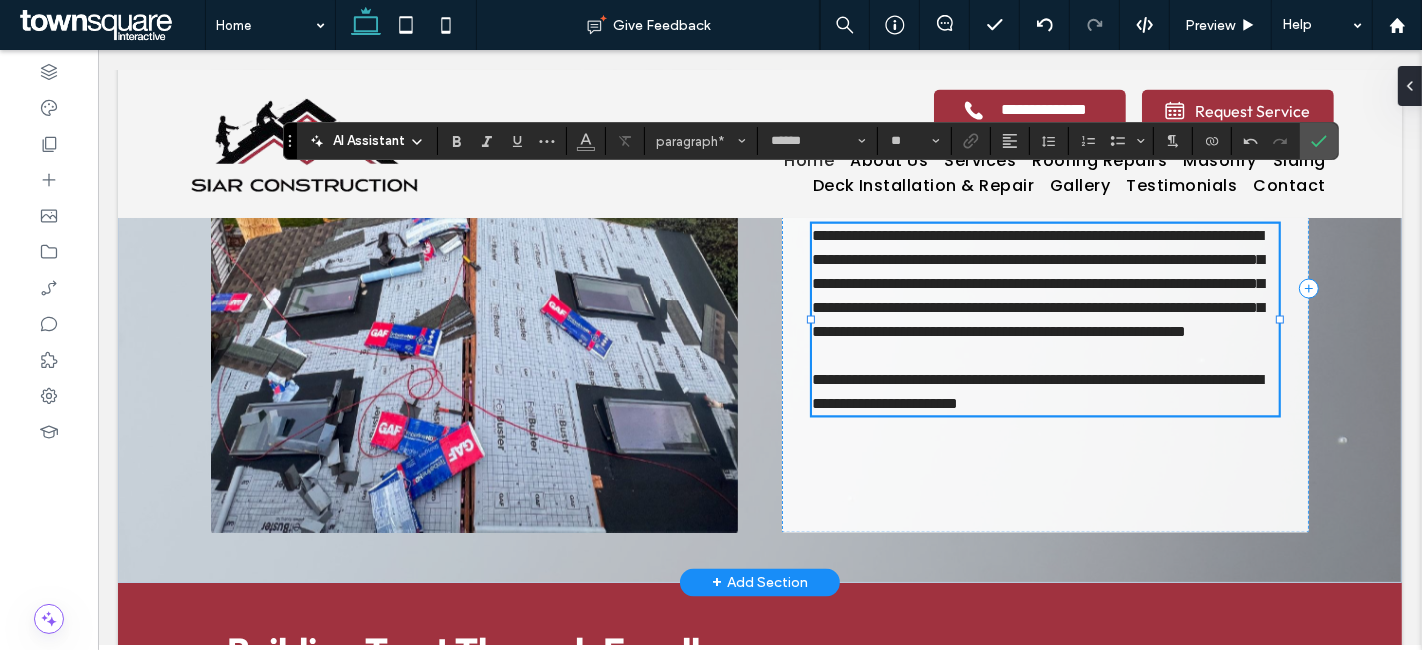 type 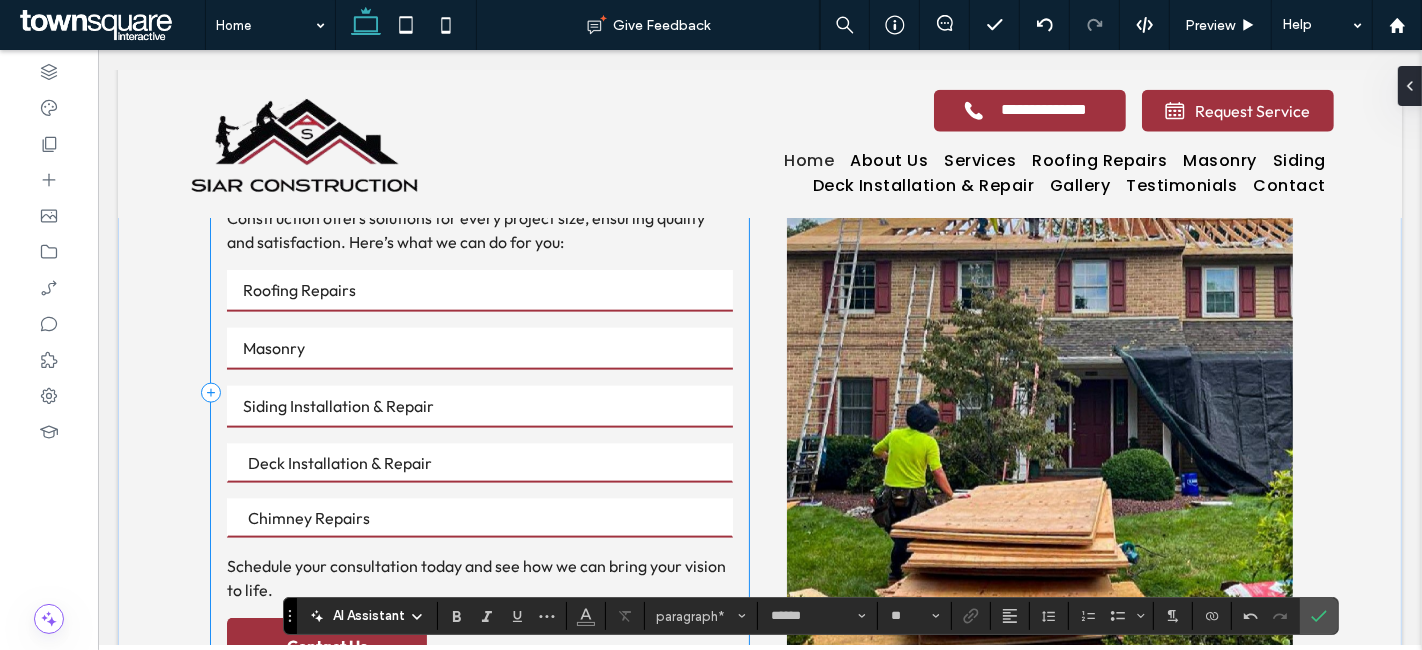 scroll, scrollTop: 2034, scrollLeft: 0, axis: vertical 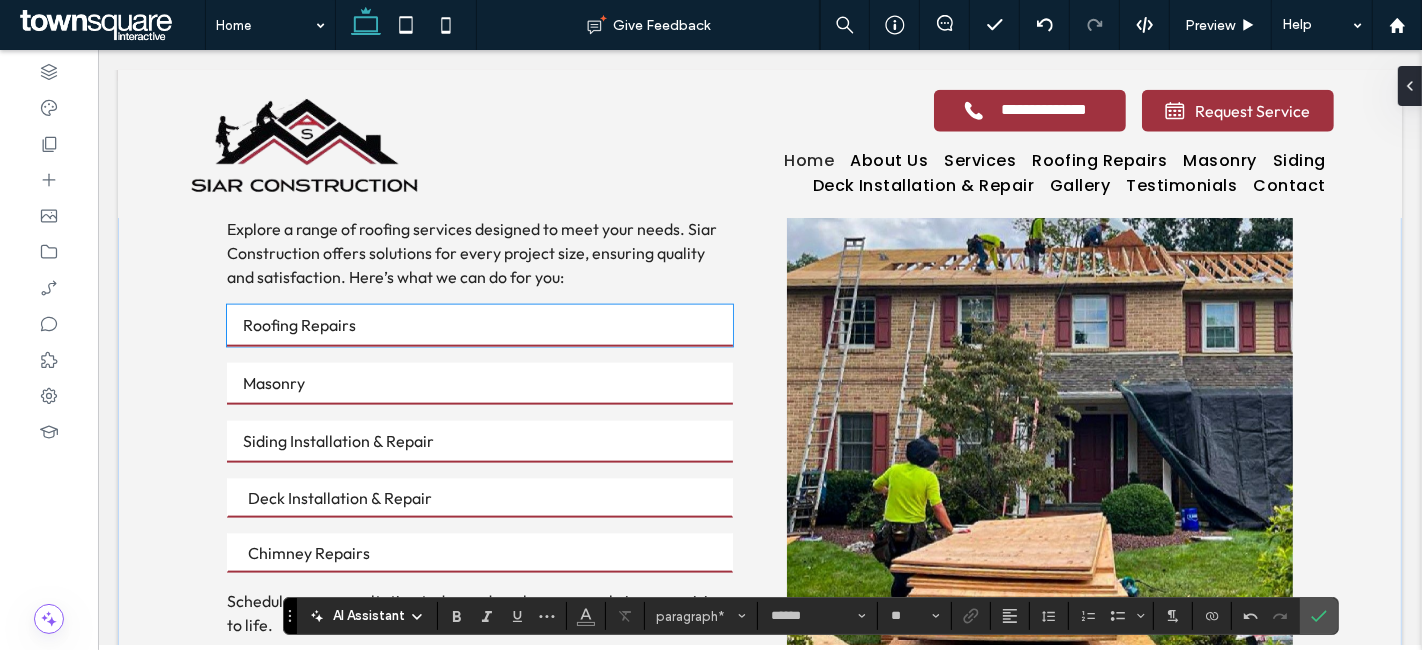 click on "Roofing Repairs" at bounding box center [298, 325] 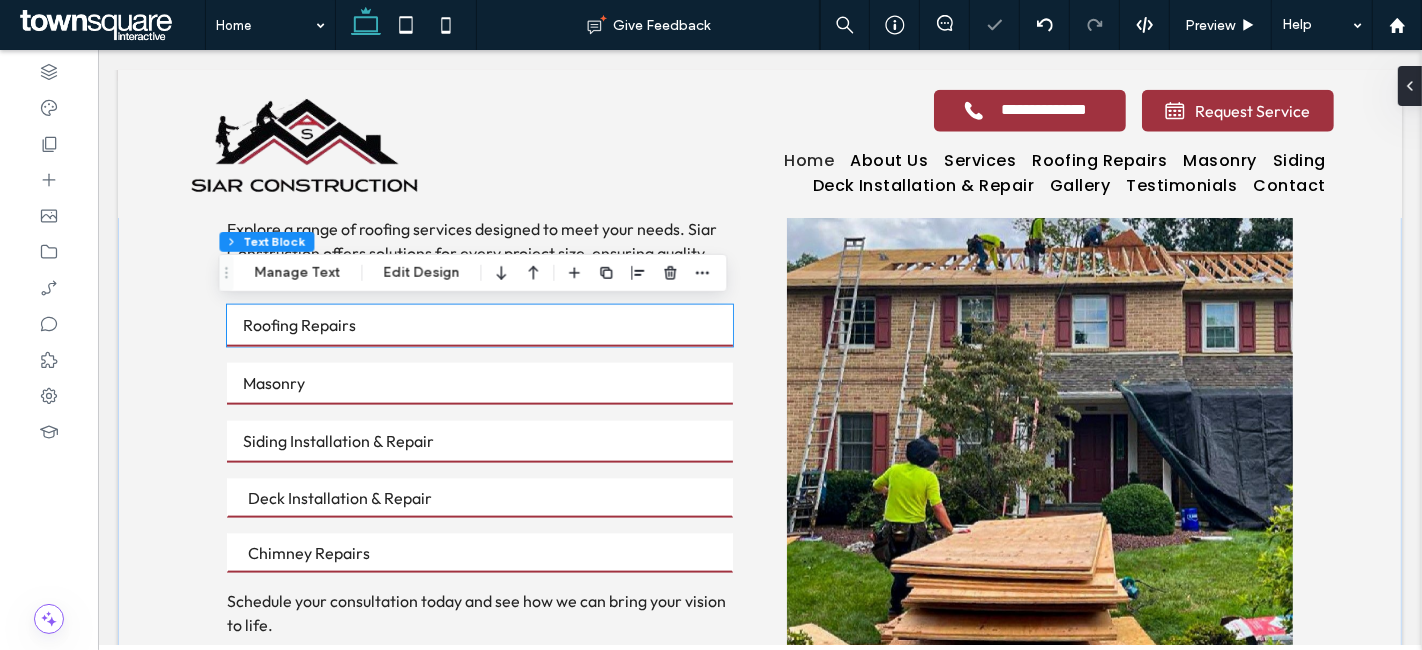 click on "Roofing Repairs" at bounding box center (298, 325) 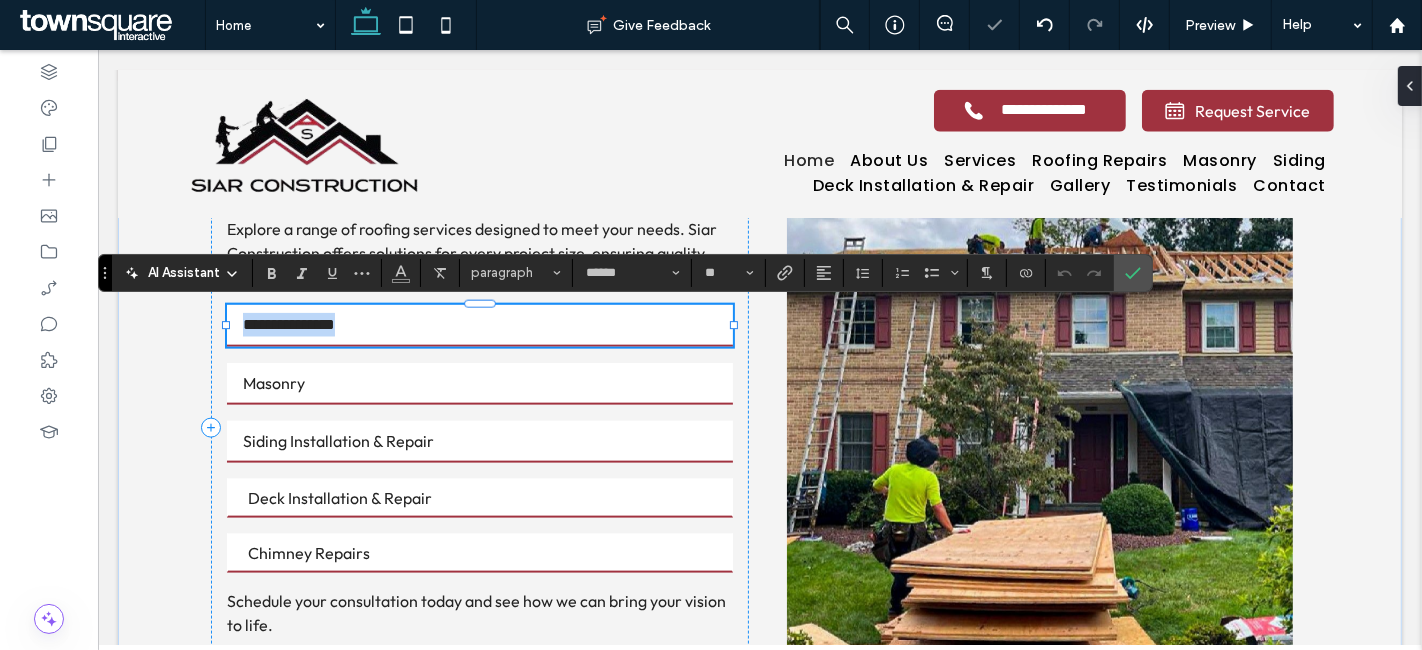 click on "**********" at bounding box center (288, 324) 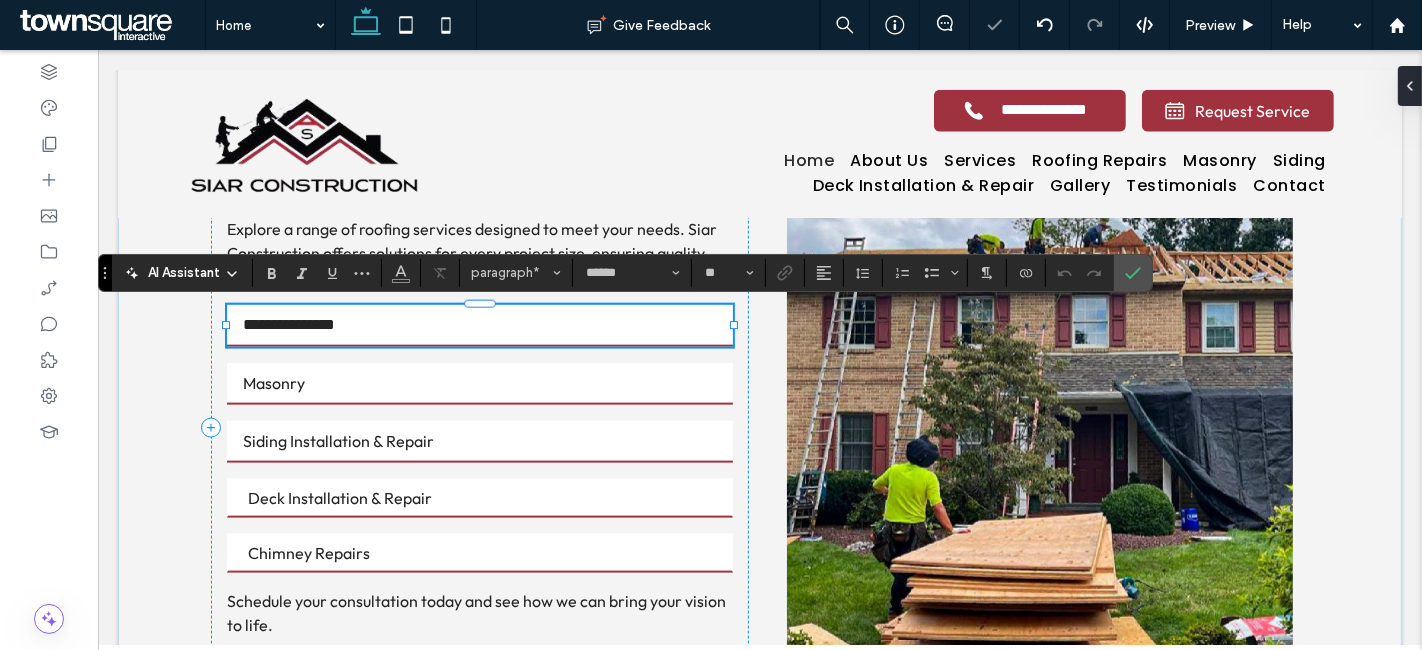 type 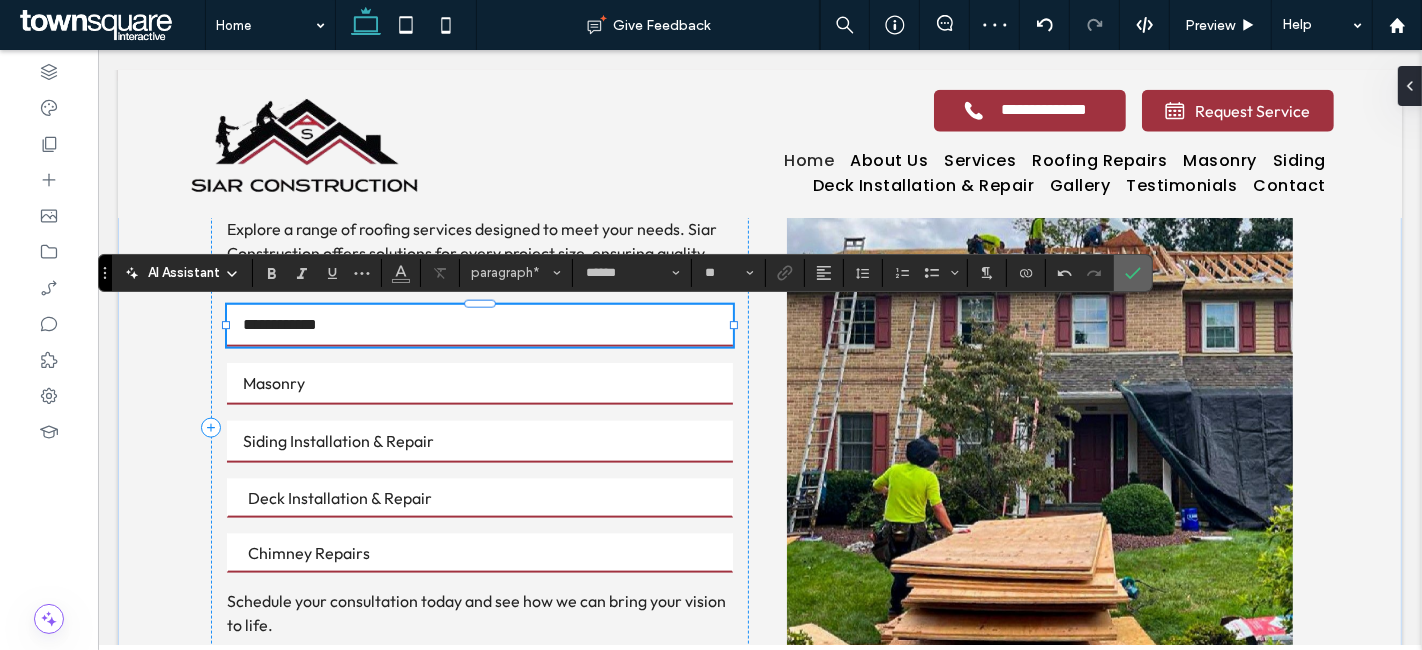 click 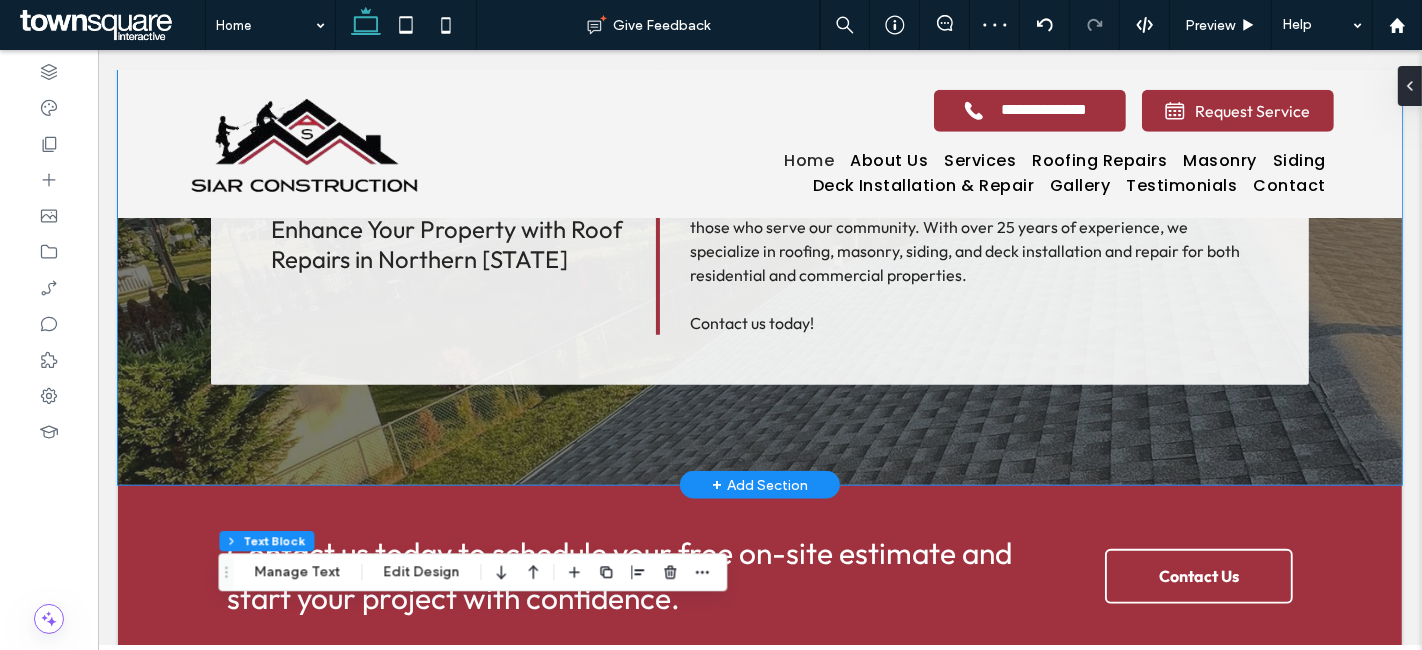 scroll, scrollTop: 1257, scrollLeft: 0, axis: vertical 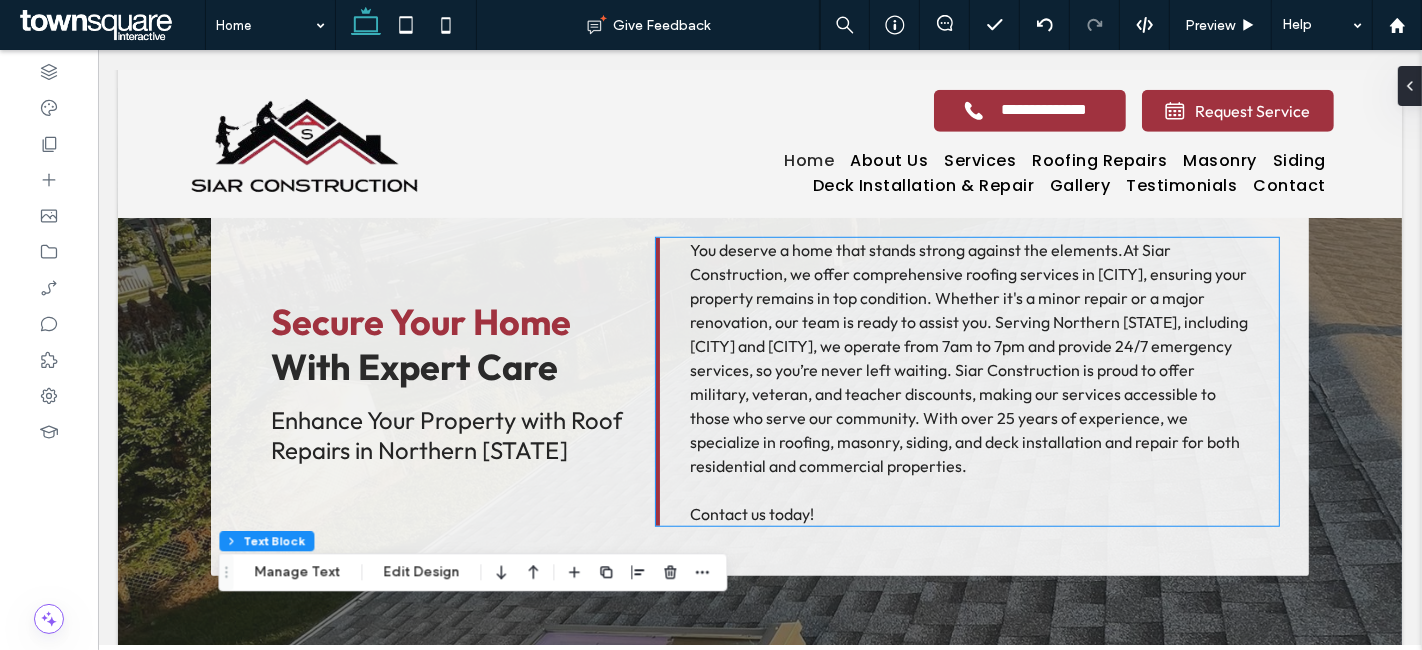 click on "At Siar Construction, we offer comprehensive roofing services in [CITY], ensuring your property remains in top condition. Whether it's a minor repair or a major renovation, our team is ready to assist you. Serving Northern [STATE], including [CITY] and [CITY], we operate from 7am to 7pm and provide 24/7 emergency services, so you’re never left waiting. Siar Construction is proud to offer military, veteran, and teacher discounts, making our services accessible to those who serve our community. With over 25 years of experience, we specialize in roofing, masonry, siding, and deck installation and repair for both residential and commercial properties." at bounding box center (968, 358) 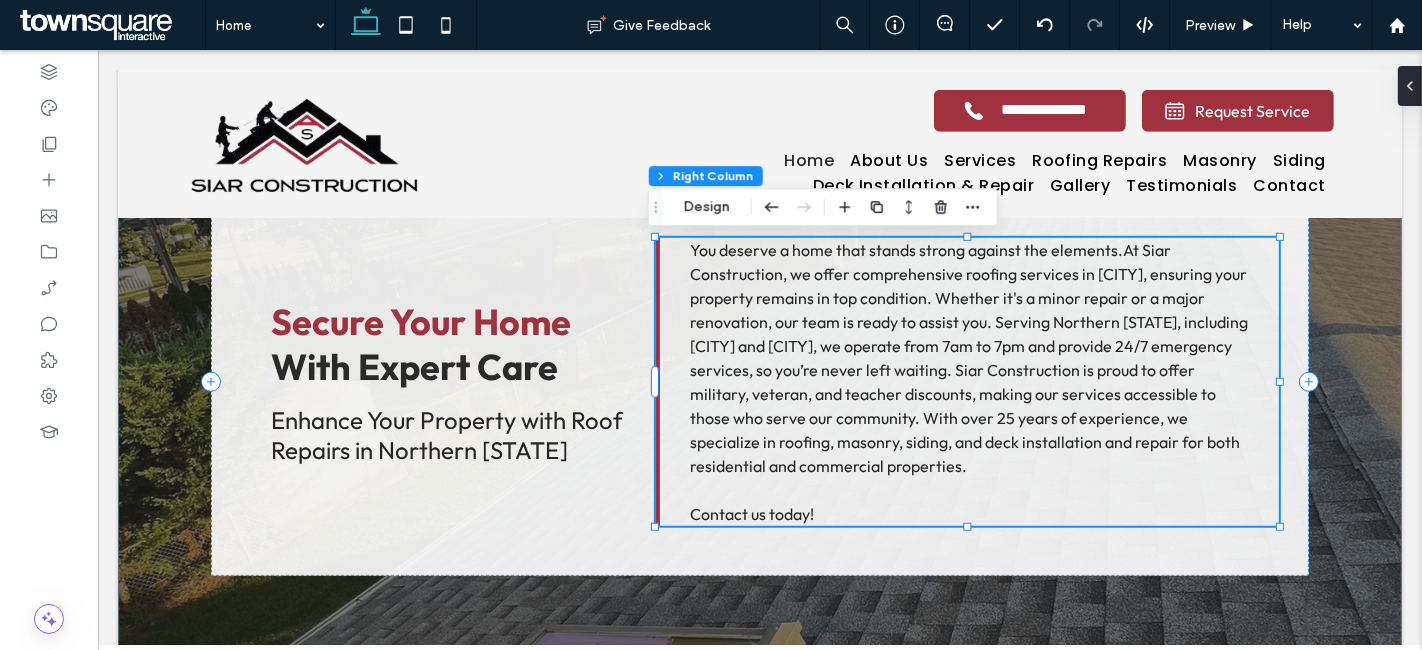 click on "At Siar Construction, we offer comprehensive roofing services in [CITY], ensuring your property remains in top condition. Whether it's a minor repair or a major renovation, our team is ready to assist you. Serving Northern [STATE], including [CITY] and [CITY], we operate from 7am to 7pm and provide 24/7 emergency services, so you’re never left waiting. Siar Construction is proud to offer military, veteran, and teacher discounts, making our services accessible to those who serve our community. With over 25 years of experience, we specialize in roofing, masonry, siding, and deck installation and repair for both residential and commercial properties." at bounding box center [968, 358] 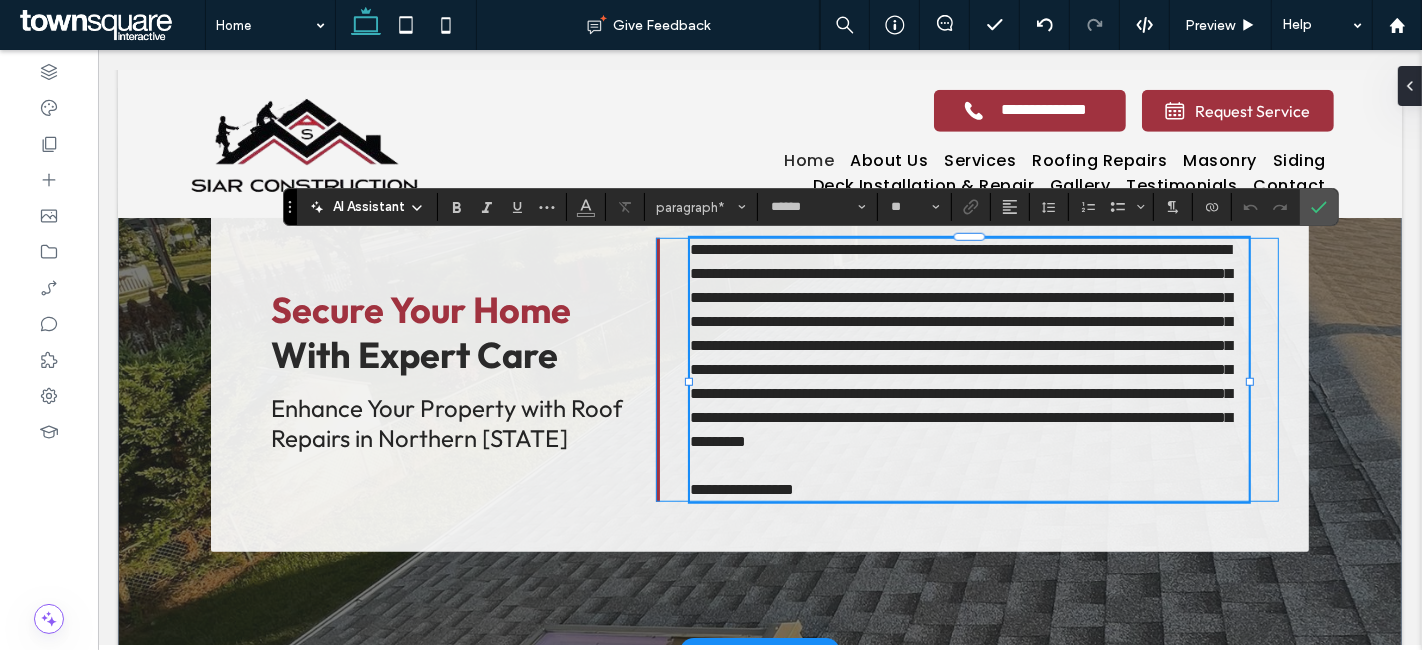 click on "**********" at bounding box center (960, 345) 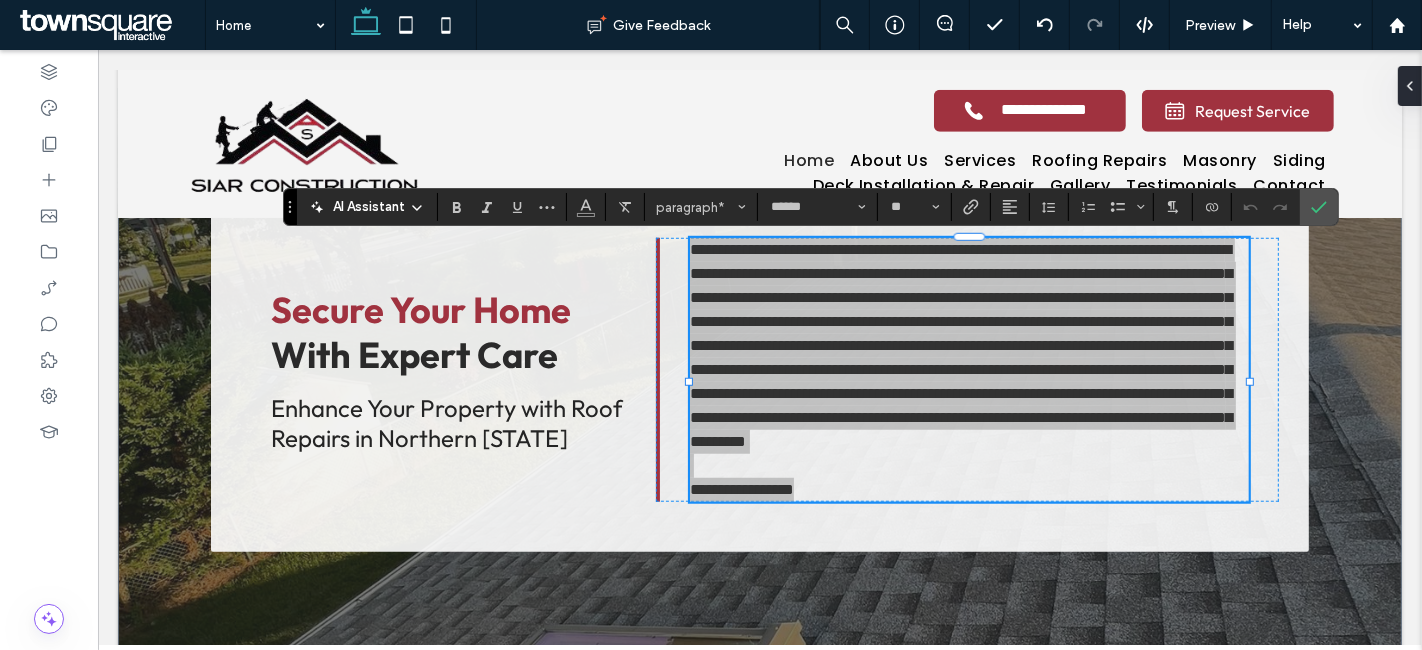 click 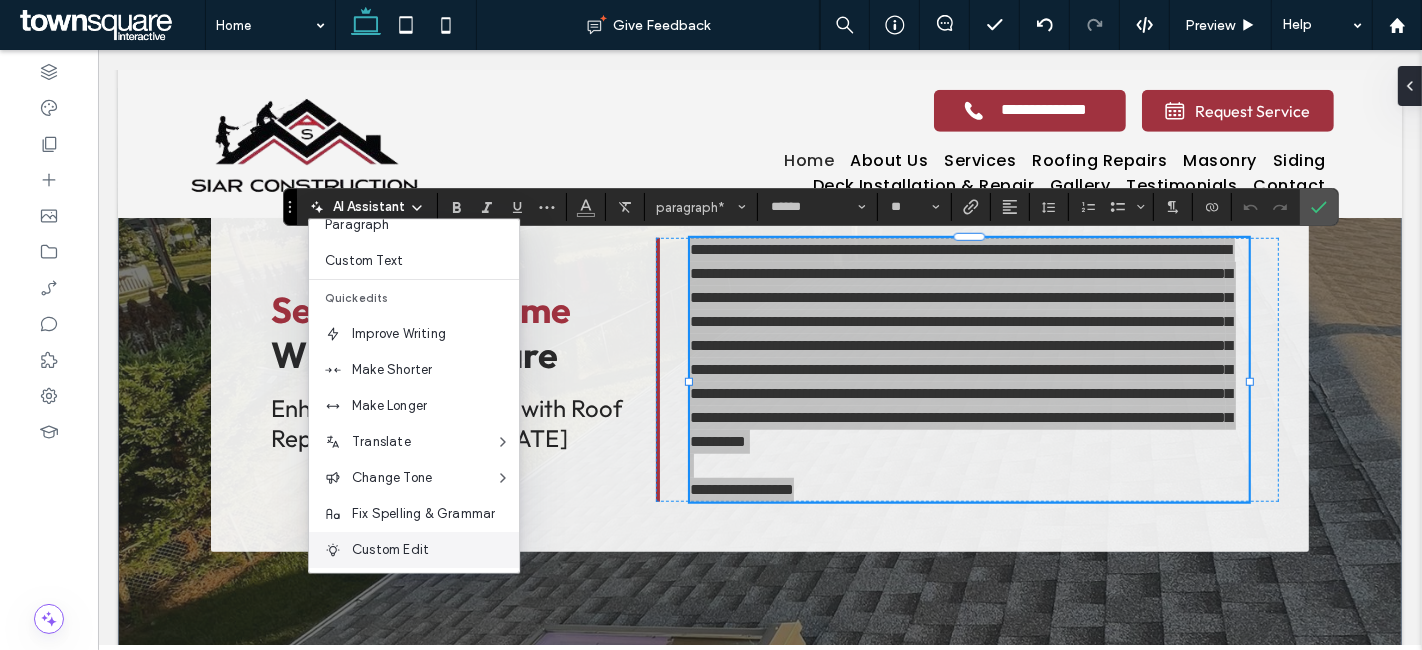 scroll, scrollTop: 131, scrollLeft: 0, axis: vertical 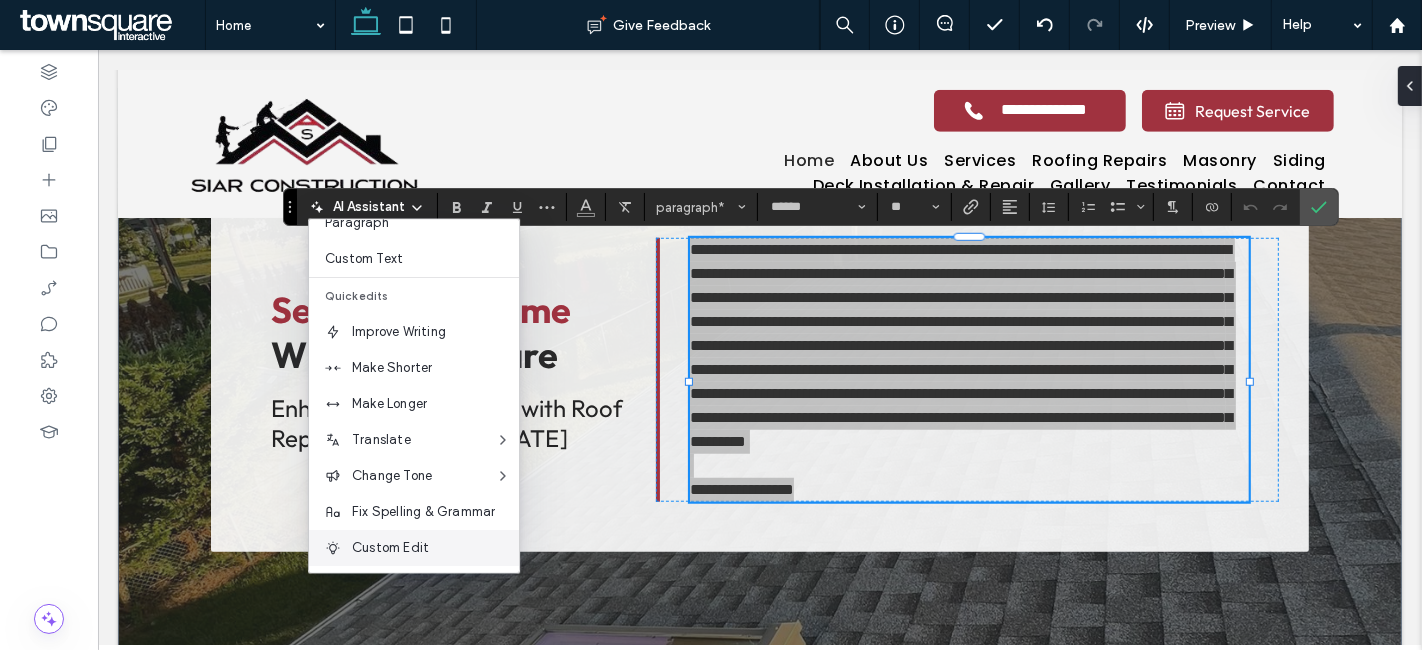 click on "Custom Edit" at bounding box center [435, 548] 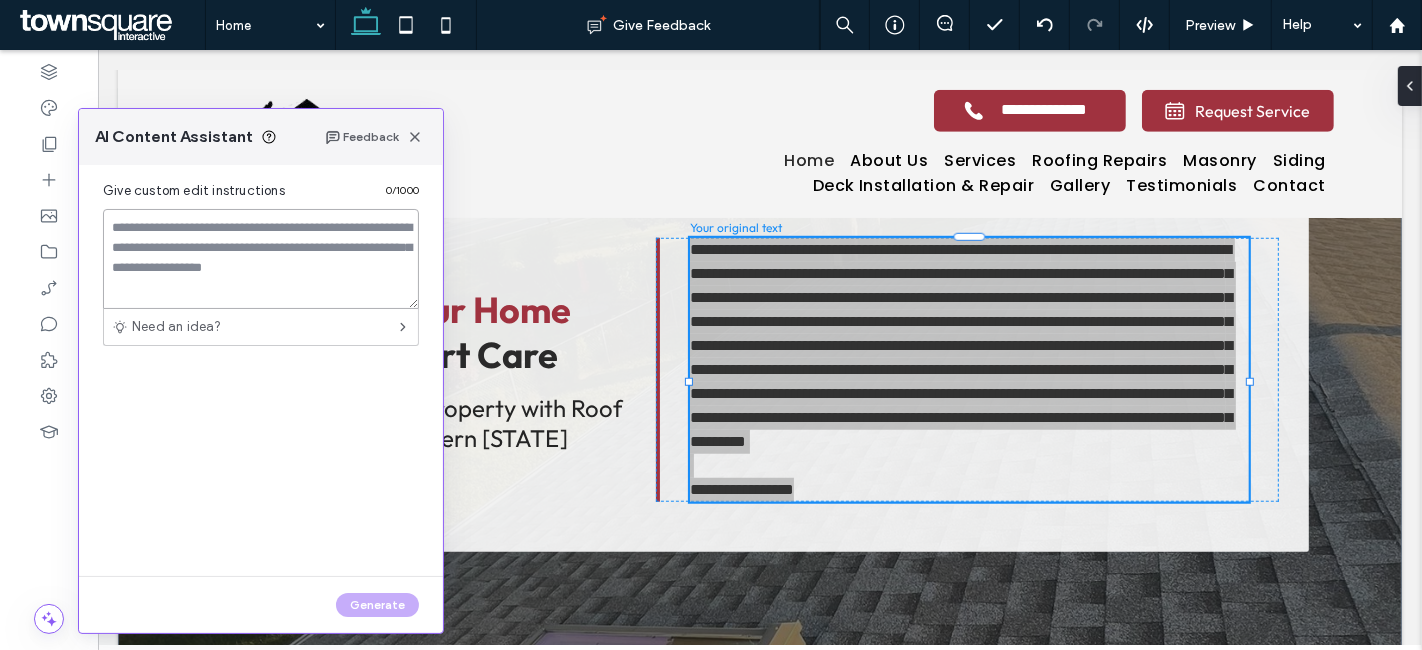 click at bounding box center (261, 259) 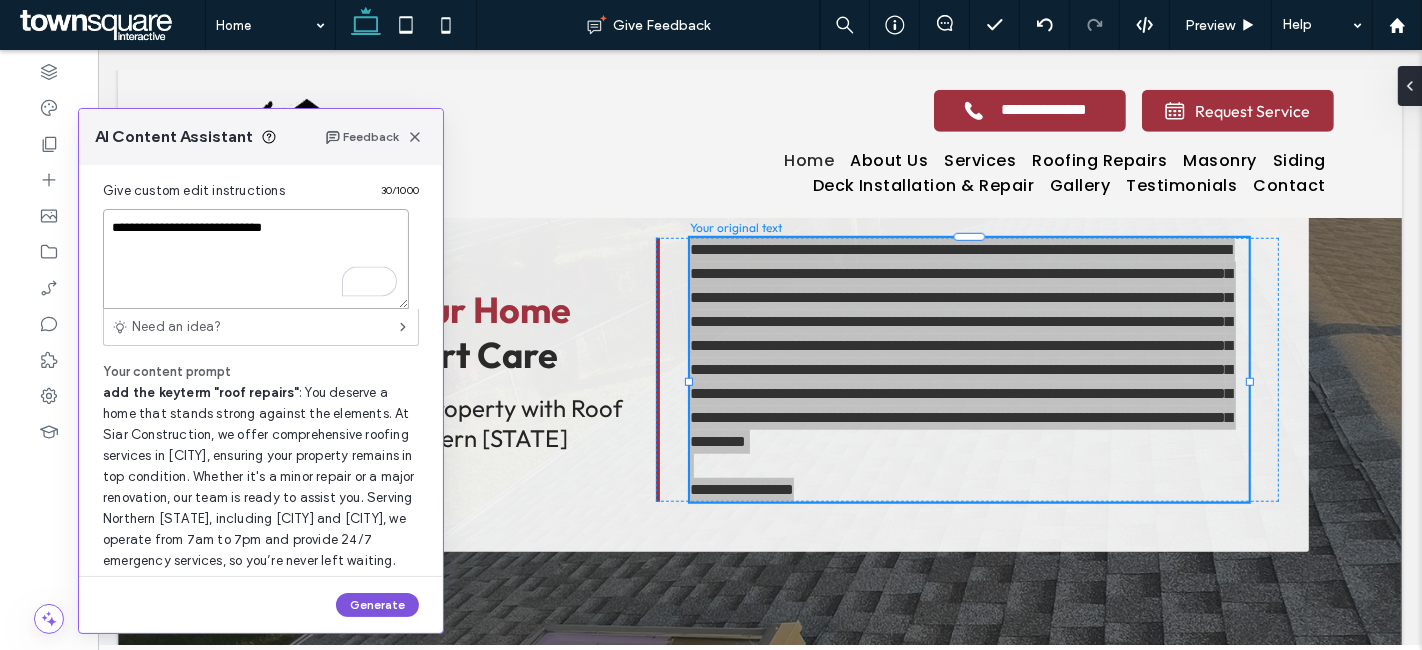 type on "**********" 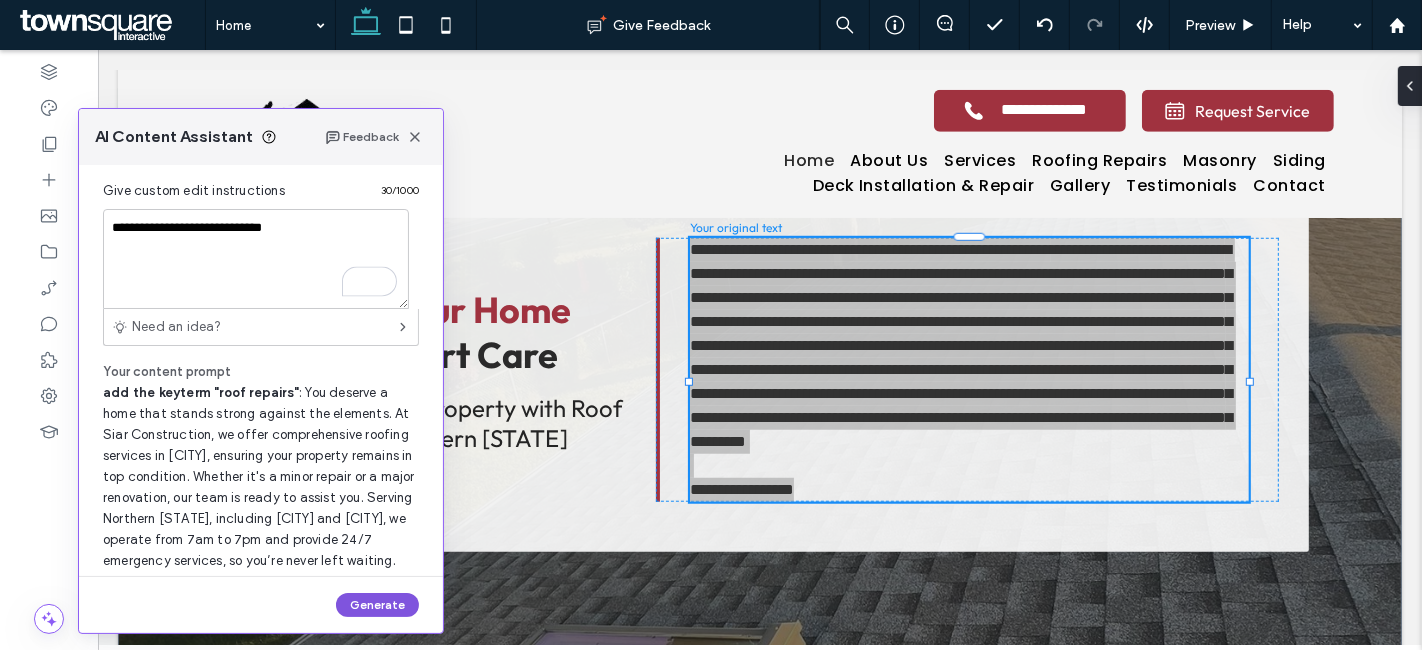 click on "Generate" at bounding box center [377, 605] 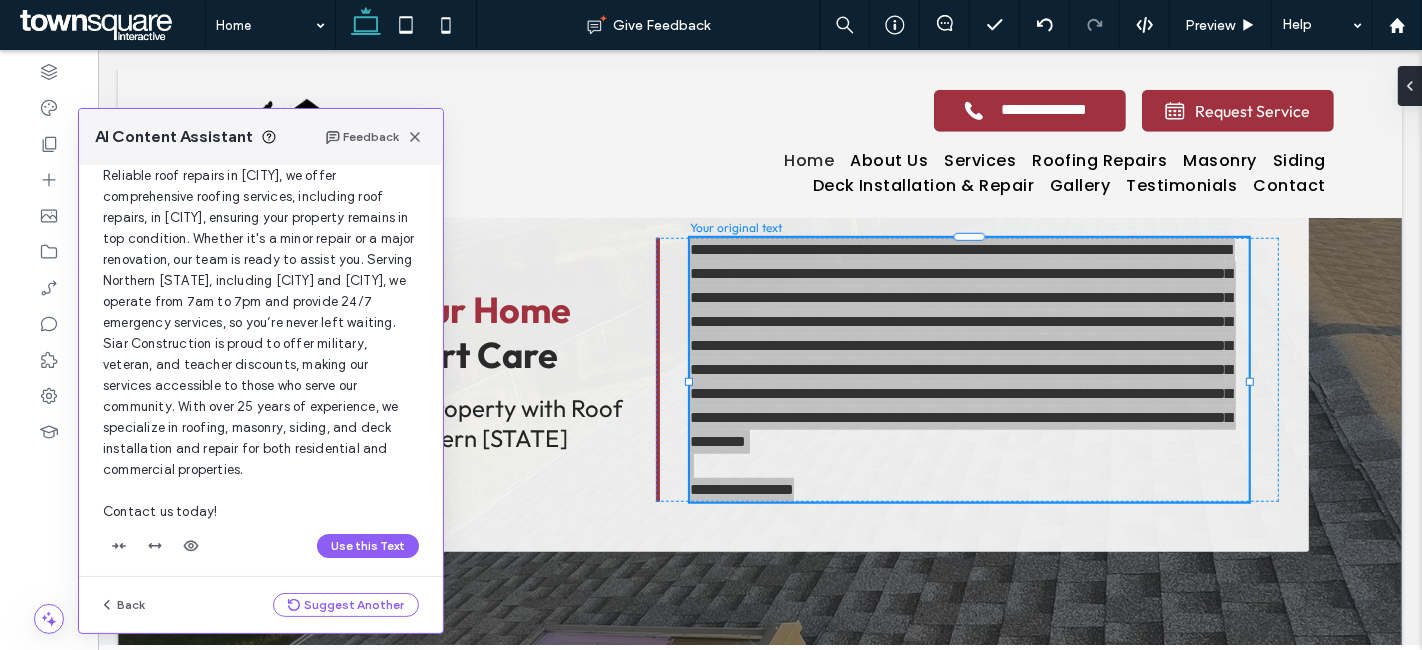 scroll, scrollTop: 122, scrollLeft: 0, axis: vertical 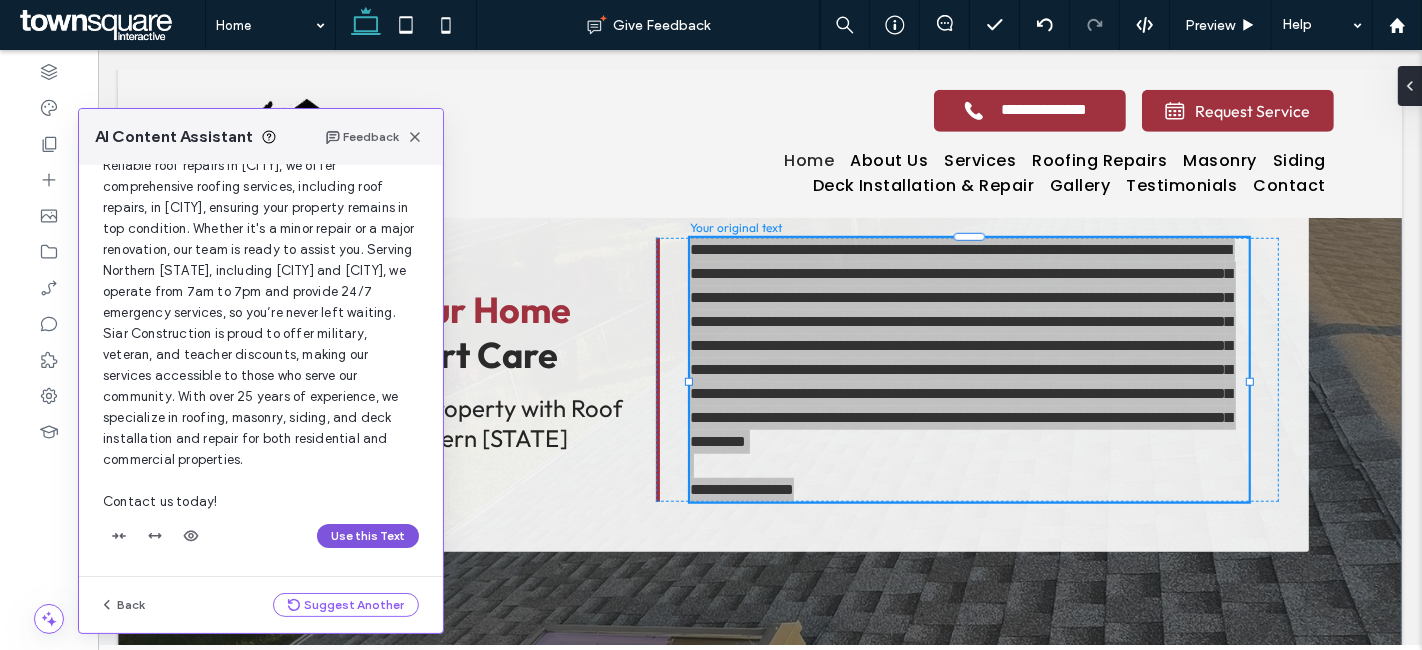 click on "Use this Text" at bounding box center [368, 536] 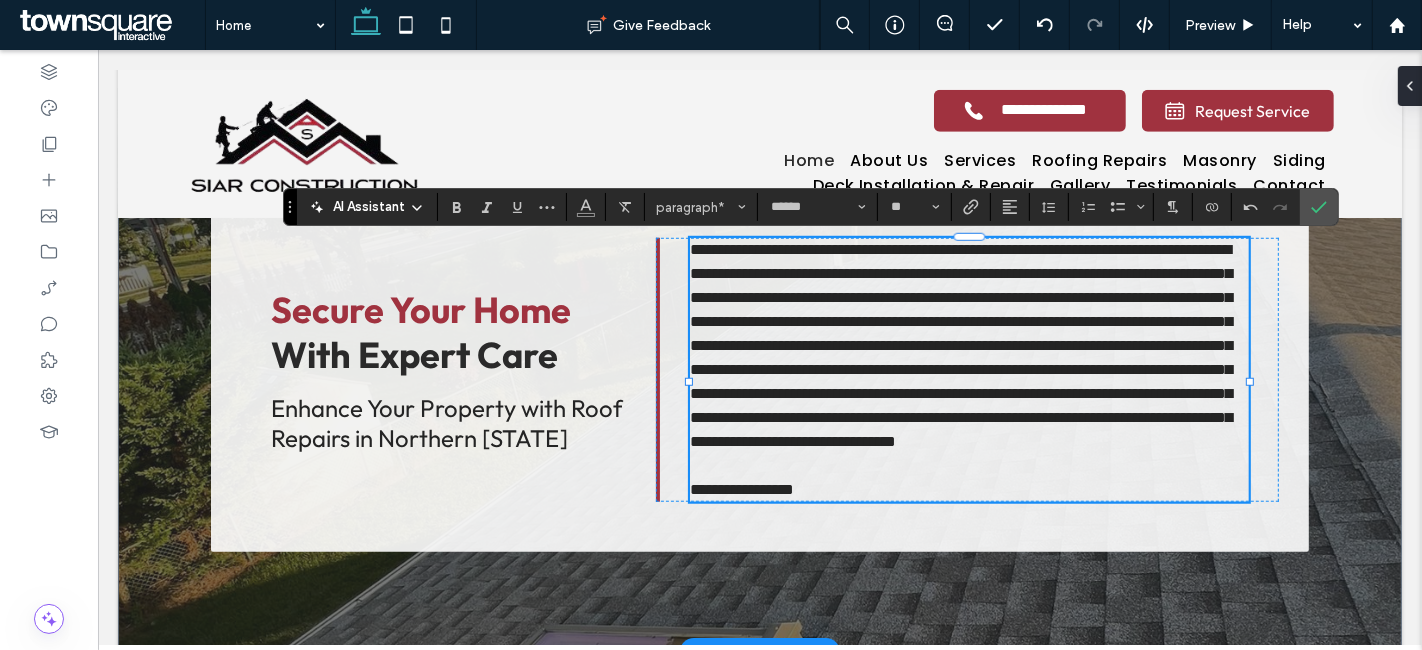 click on "**********" at bounding box center [968, 490] 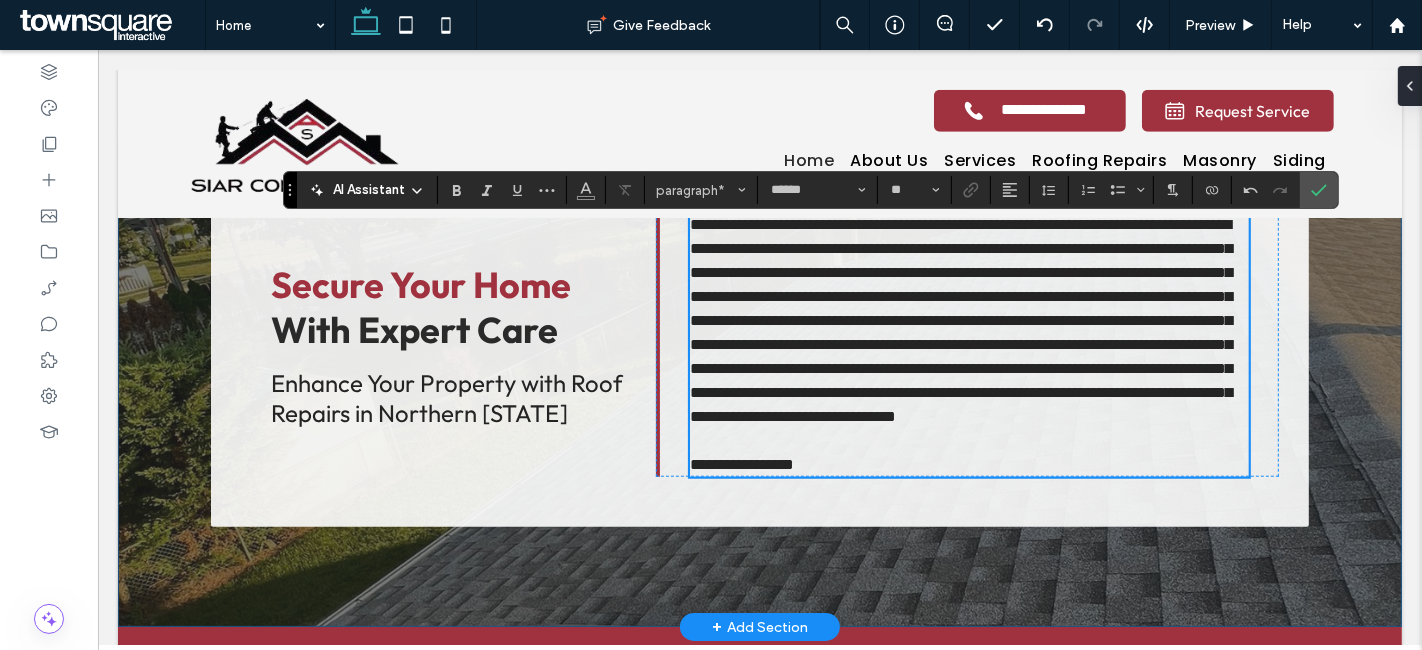 scroll, scrollTop: 1274, scrollLeft: 0, axis: vertical 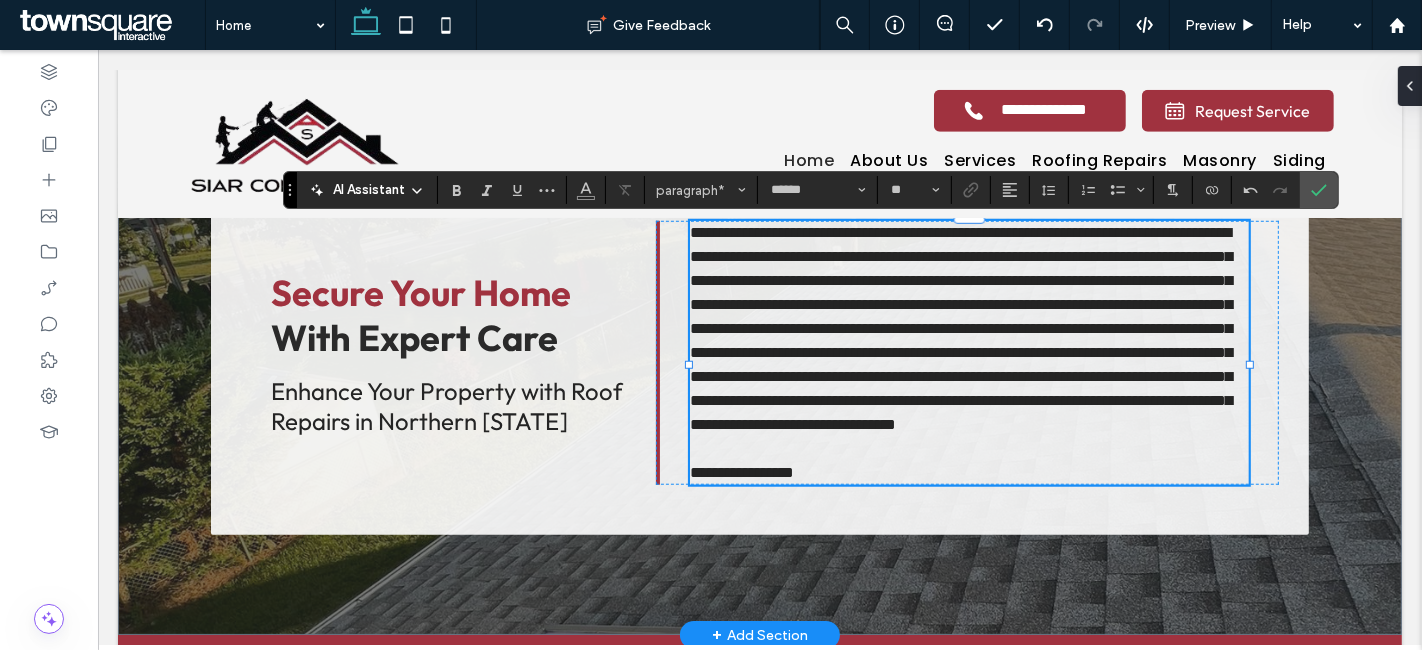 click on "**********" at bounding box center (960, 328) 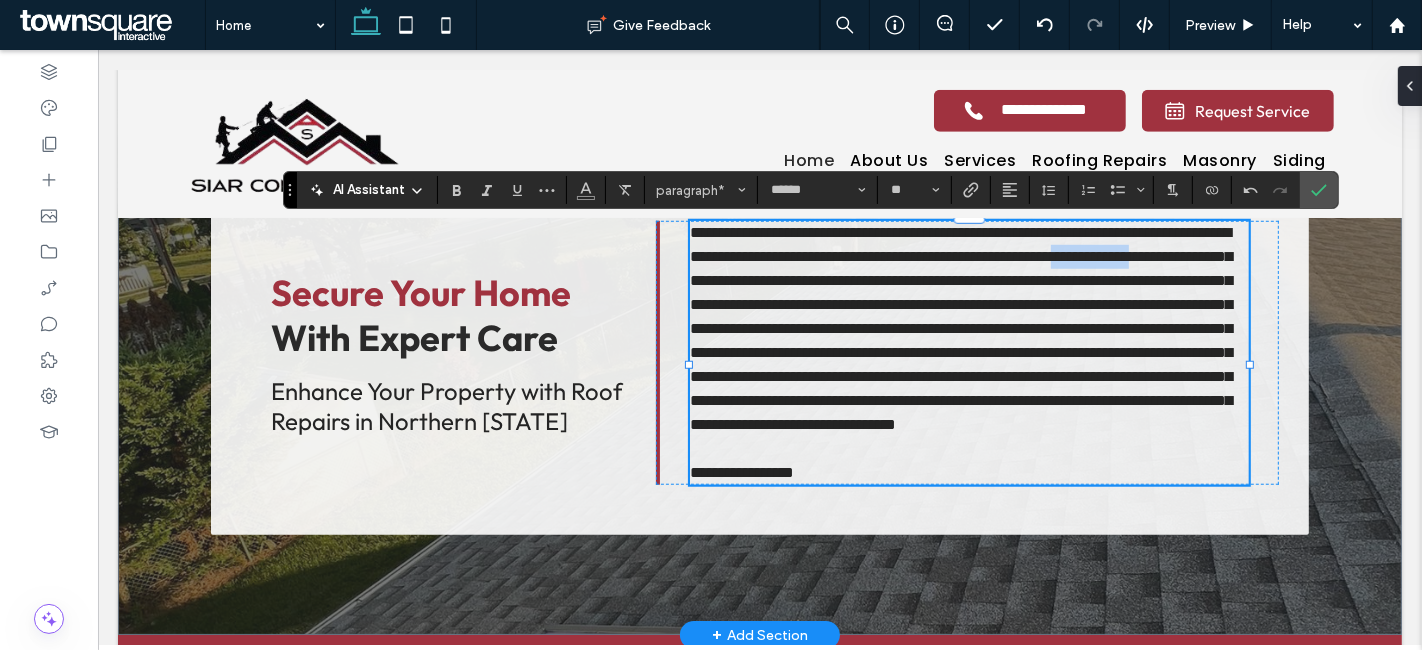drag, startPoint x: 785, startPoint y: 280, endPoint x: 699, endPoint y: 281, distance: 86.00581 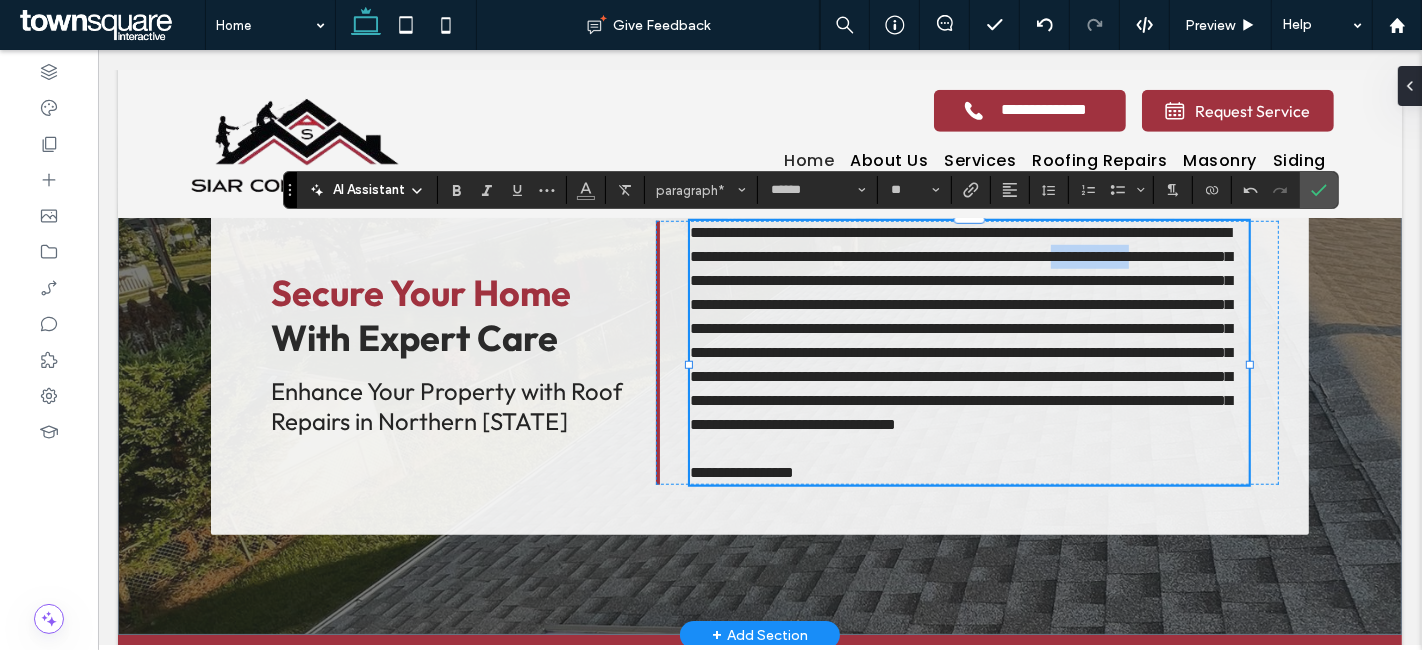 click on "**********" at bounding box center [960, 328] 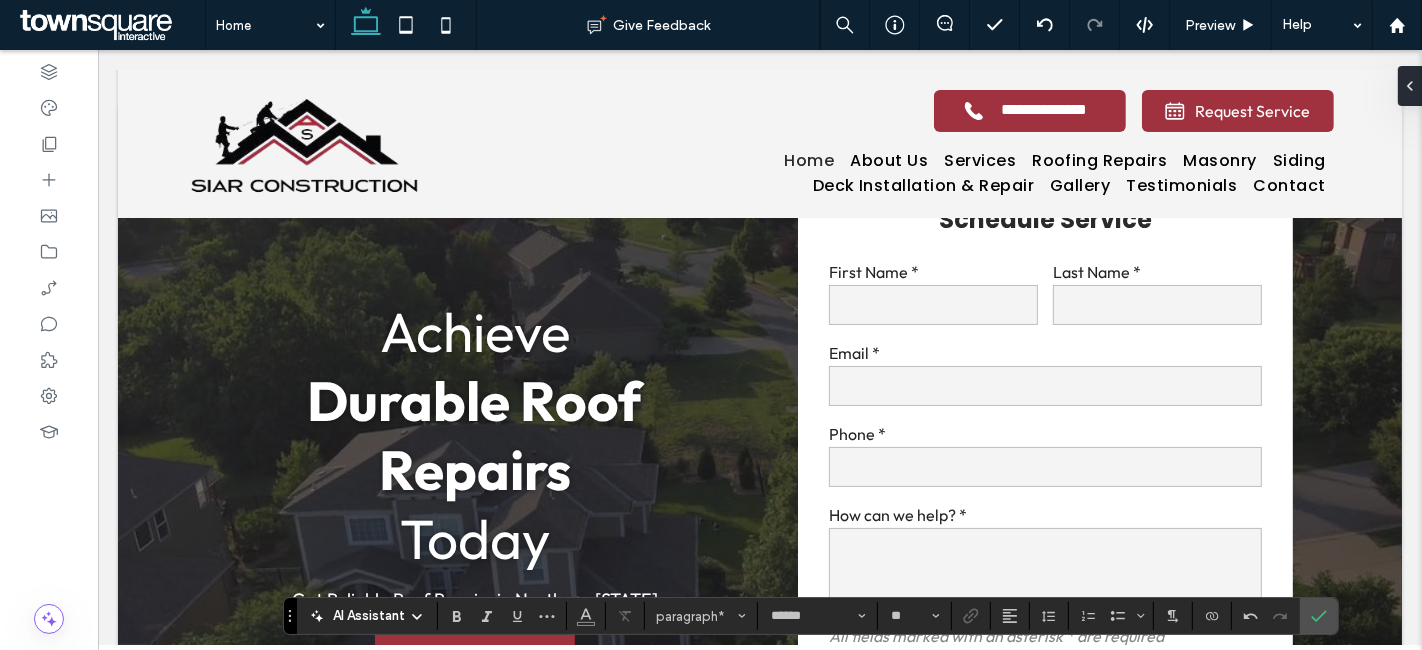 scroll, scrollTop: 0, scrollLeft: 0, axis: both 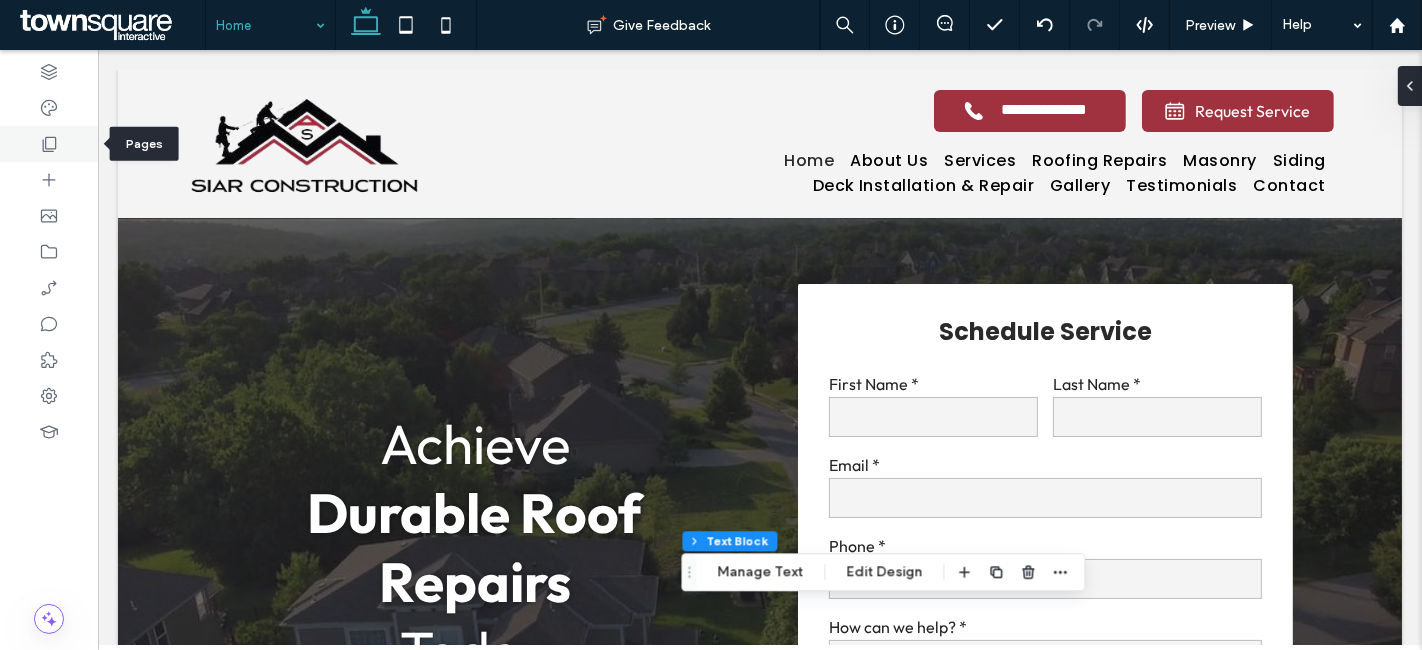 click 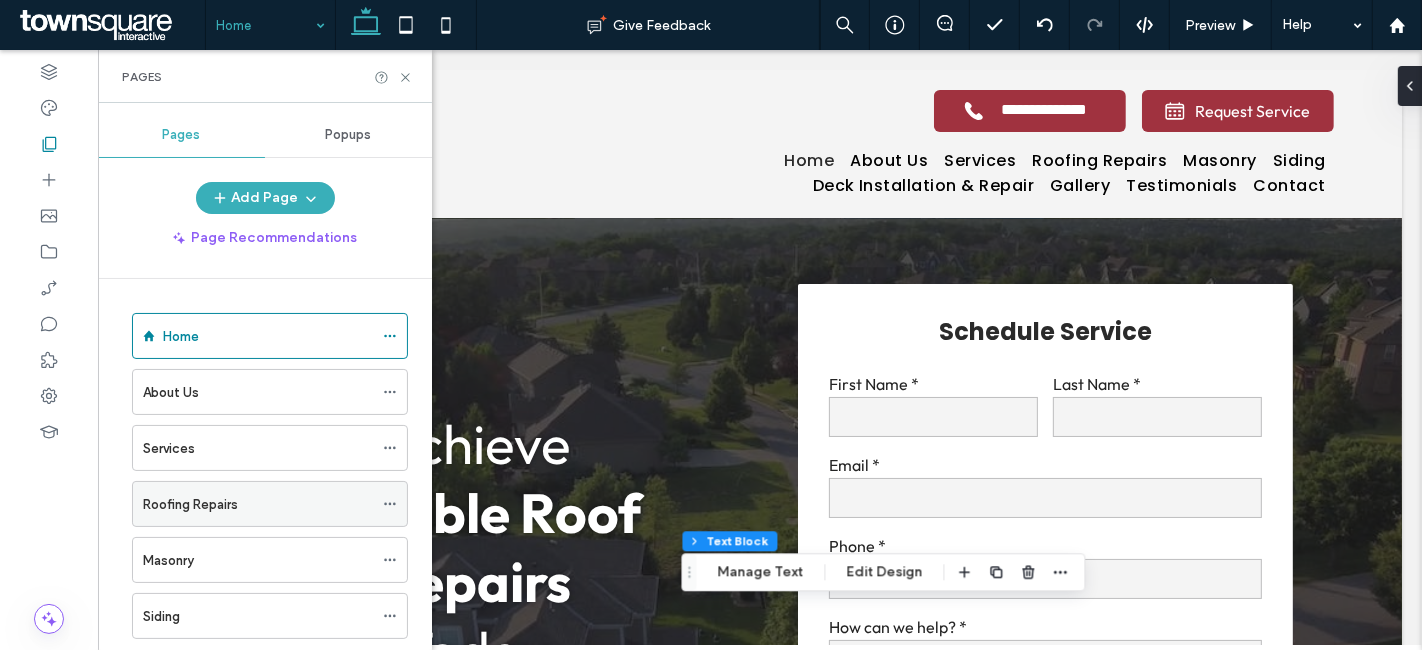 scroll, scrollTop: 111, scrollLeft: 0, axis: vertical 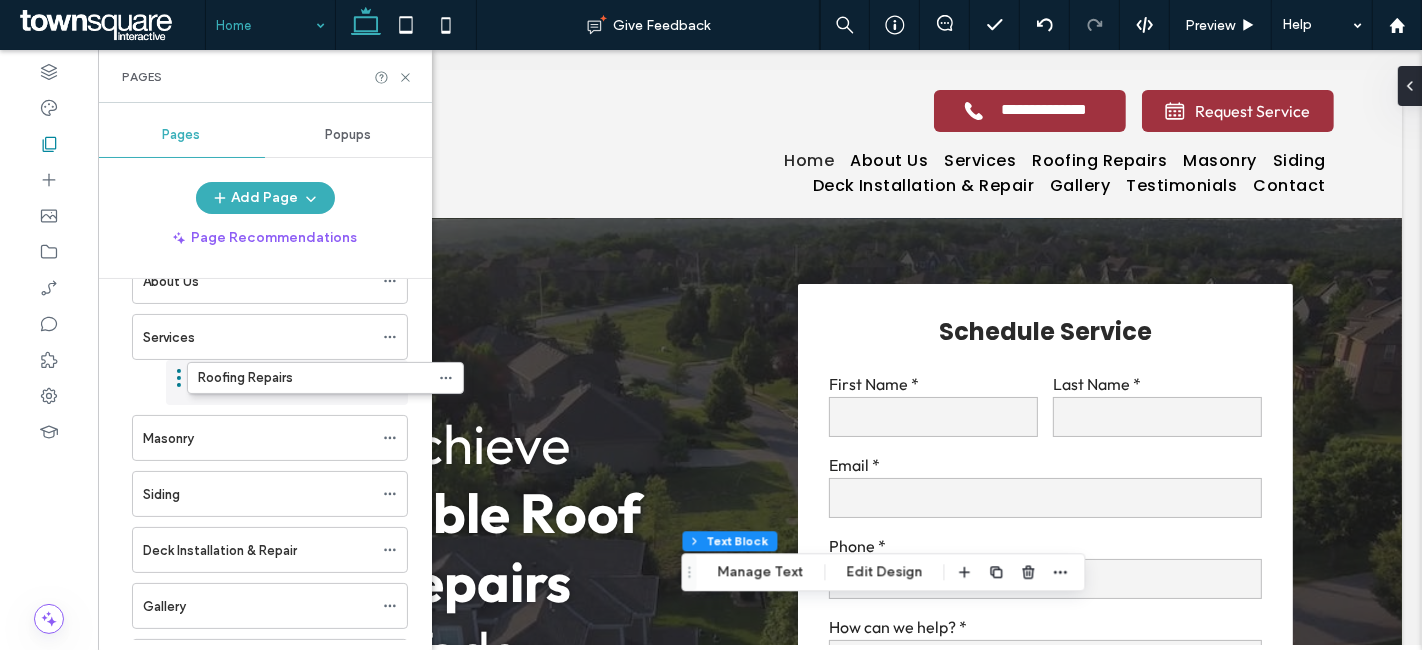 drag, startPoint x: 170, startPoint y: 388, endPoint x: 180, endPoint y: 386, distance: 10.198039 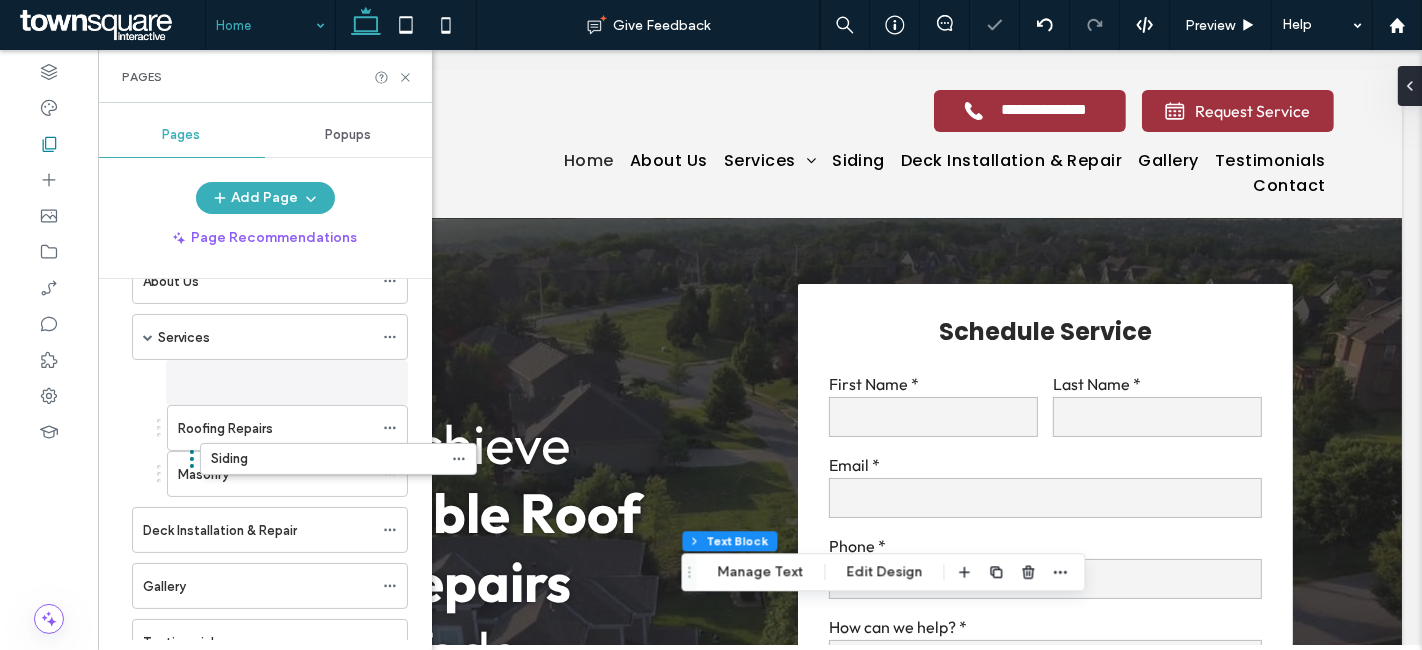 drag, startPoint x: 165, startPoint y: 470, endPoint x: 231, endPoint y: 454, distance: 67.911705 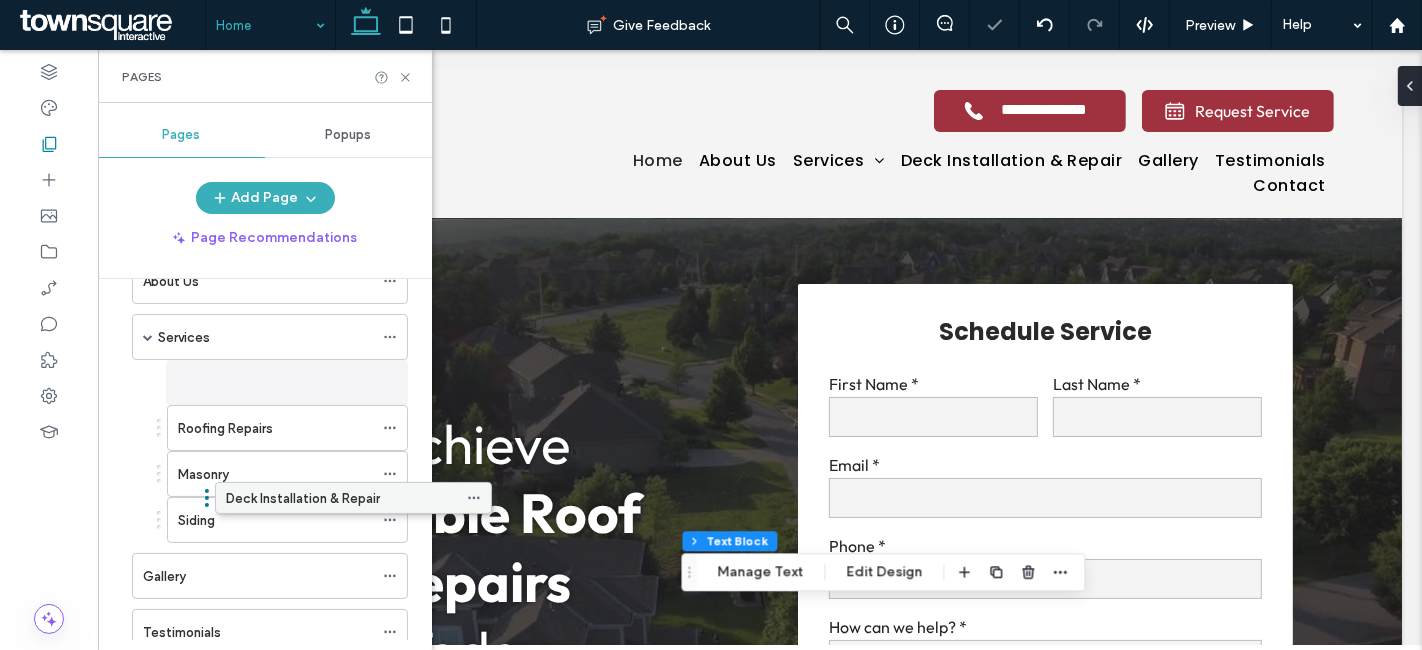 drag, startPoint x: 162, startPoint y: 526, endPoint x: 245, endPoint y: 504, distance: 85.86617 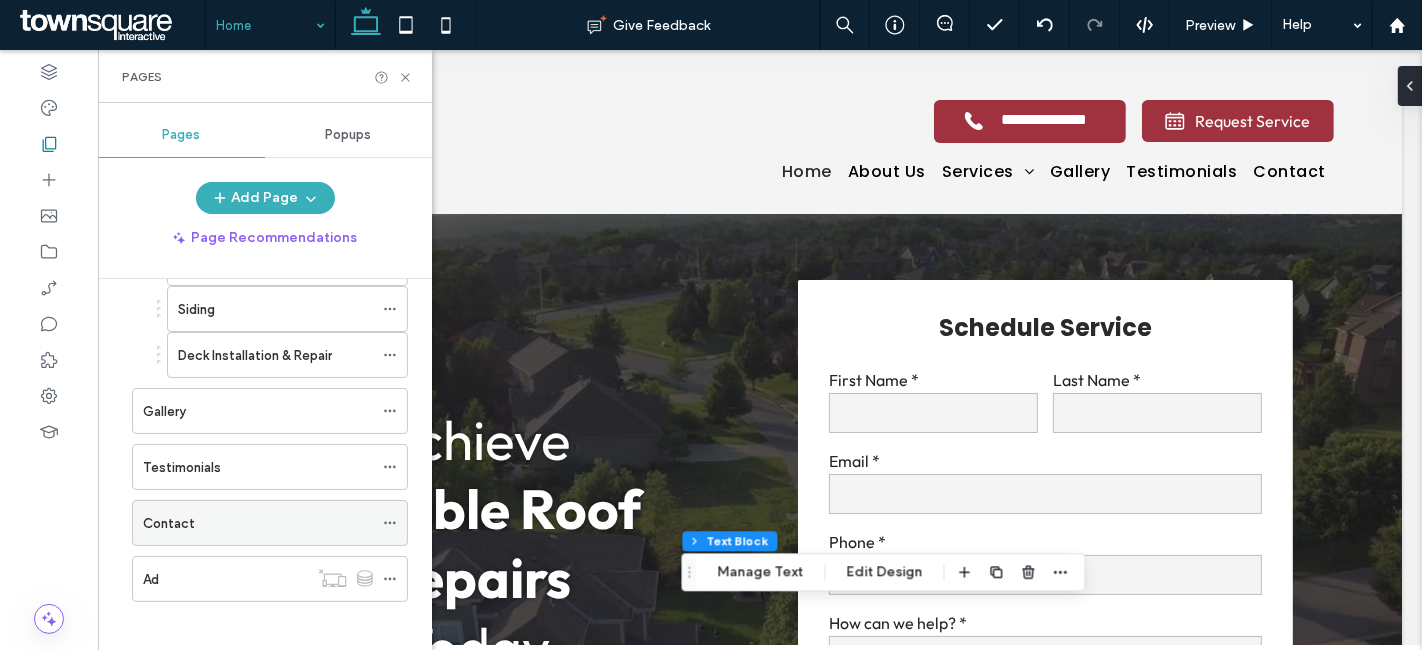 scroll, scrollTop: 281, scrollLeft: 0, axis: vertical 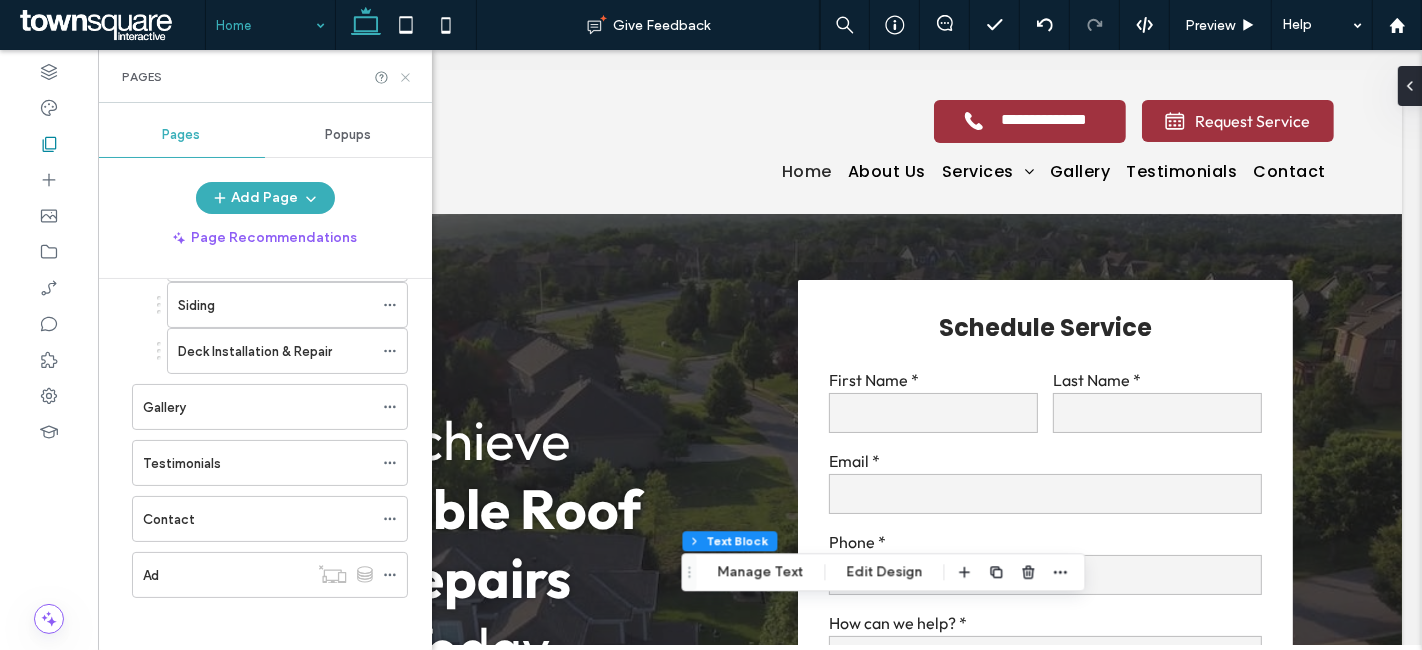 click 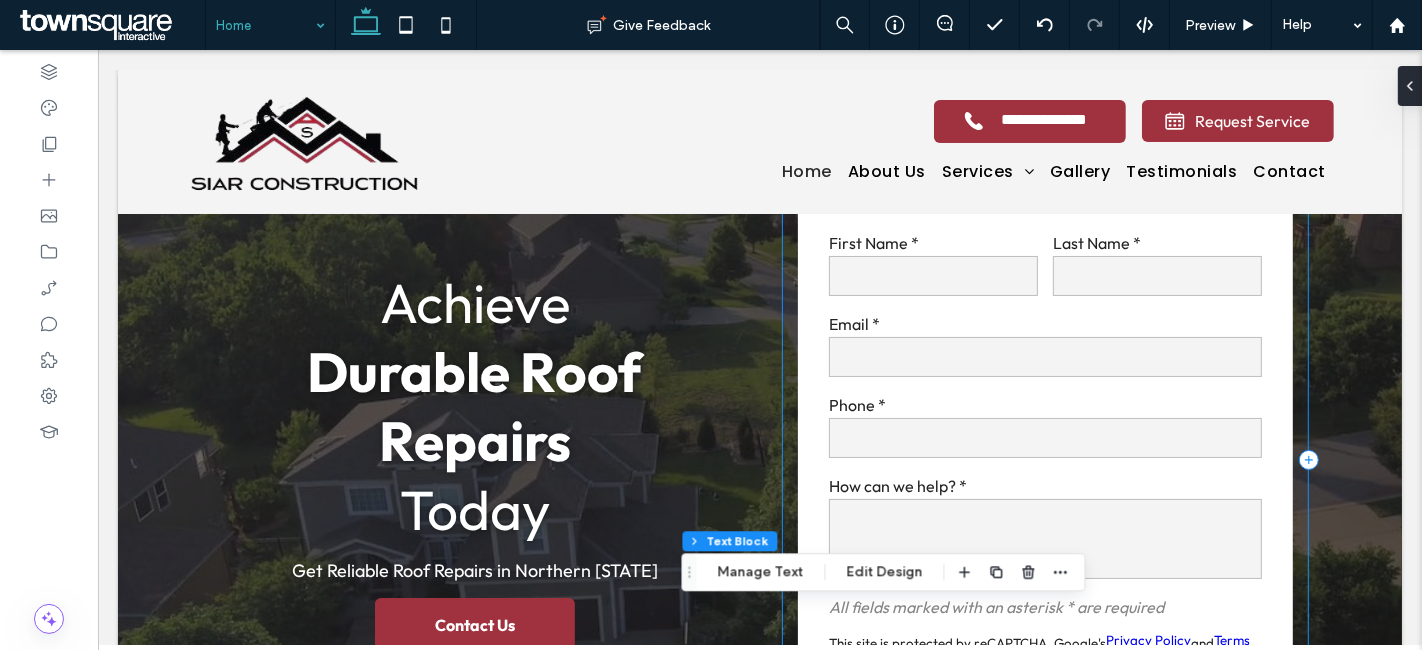 scroll, scrollTop: 0, scrollLeft: 0, axis: both 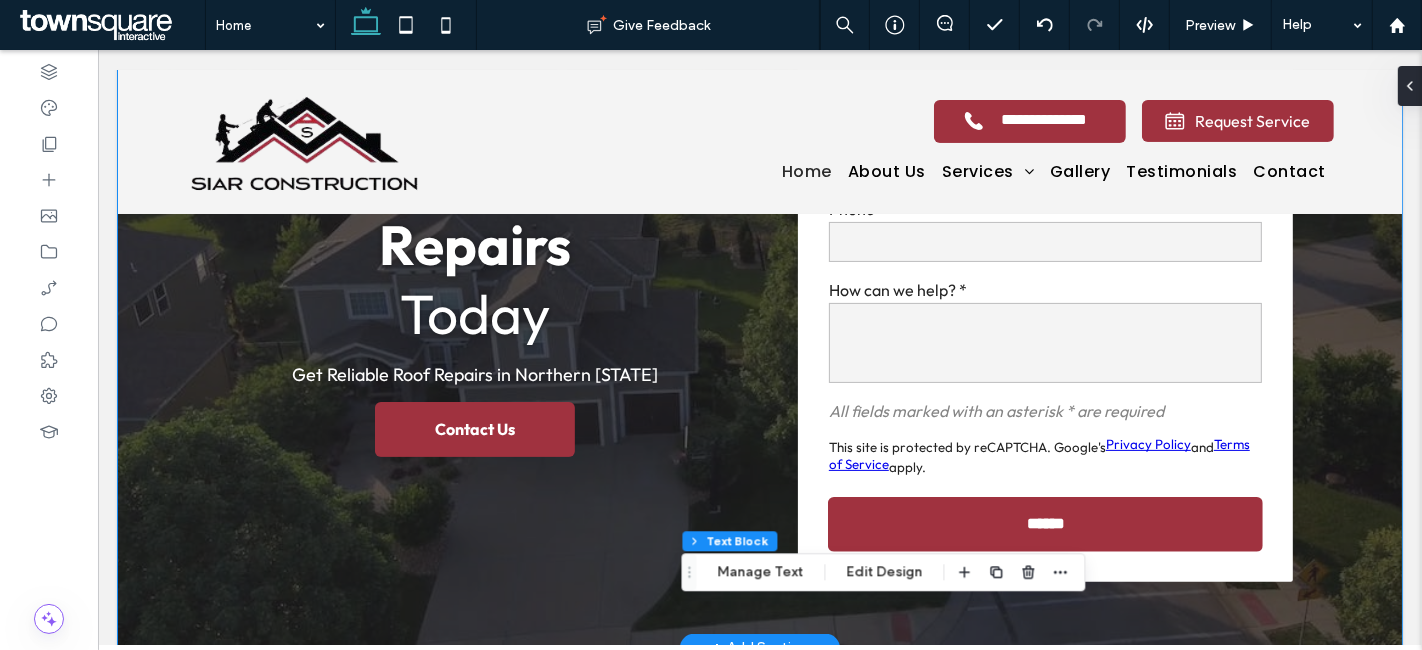 click on "Achieve
Durable Roof Repairs
﻿ Today
Get Reliable Roof Repairs in Northern [STATE]
Contact Us
Schedule Service
[FIRST]
[LAST]
[EMAIL]
[PHONE]
How can we help? *
Free Text
All fields marked with an asterisk * are required
This site is protected by reCAPTCHA. Google's  Privacy Policy  and  Terms of Service  apply.
******
Thank you for contacting us.   We will get back to you as soon as possible.
Oops, there was an error sending your message.   Please try again later." at bounding box center [759, 264] 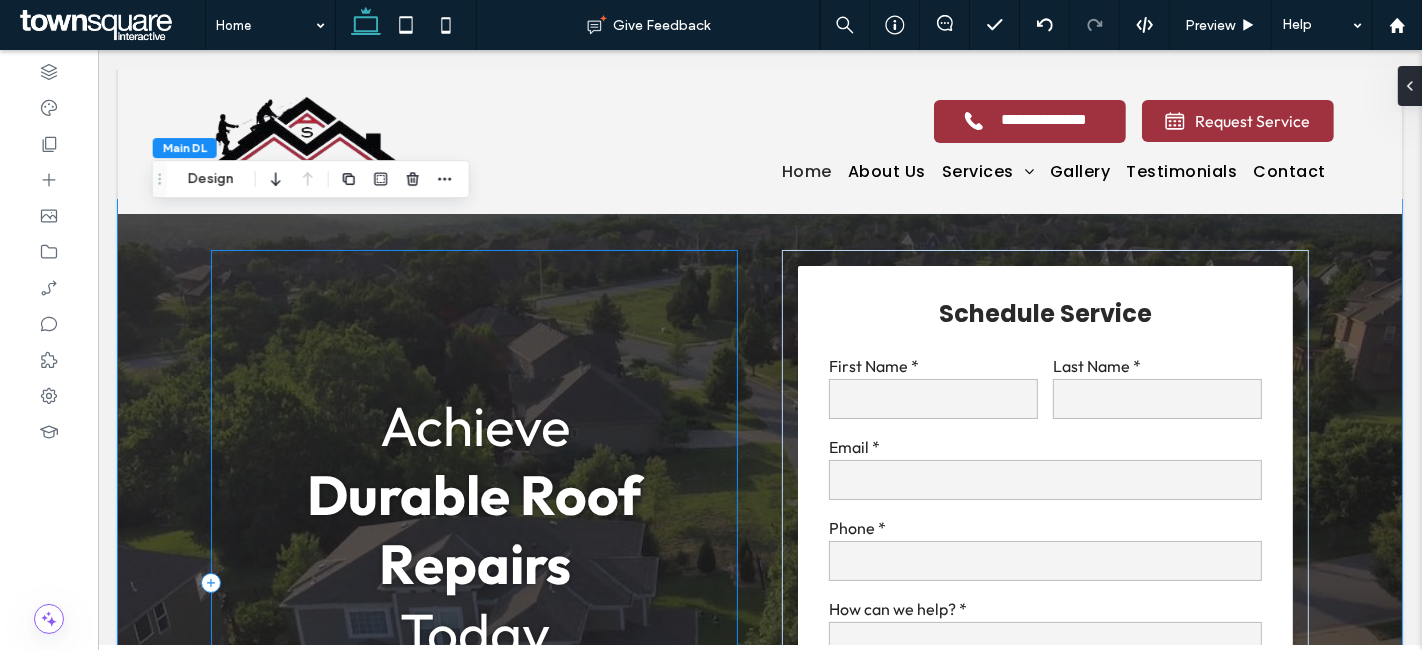 scroll, scrollTop: 0, scrollLeft: 0, axis: both 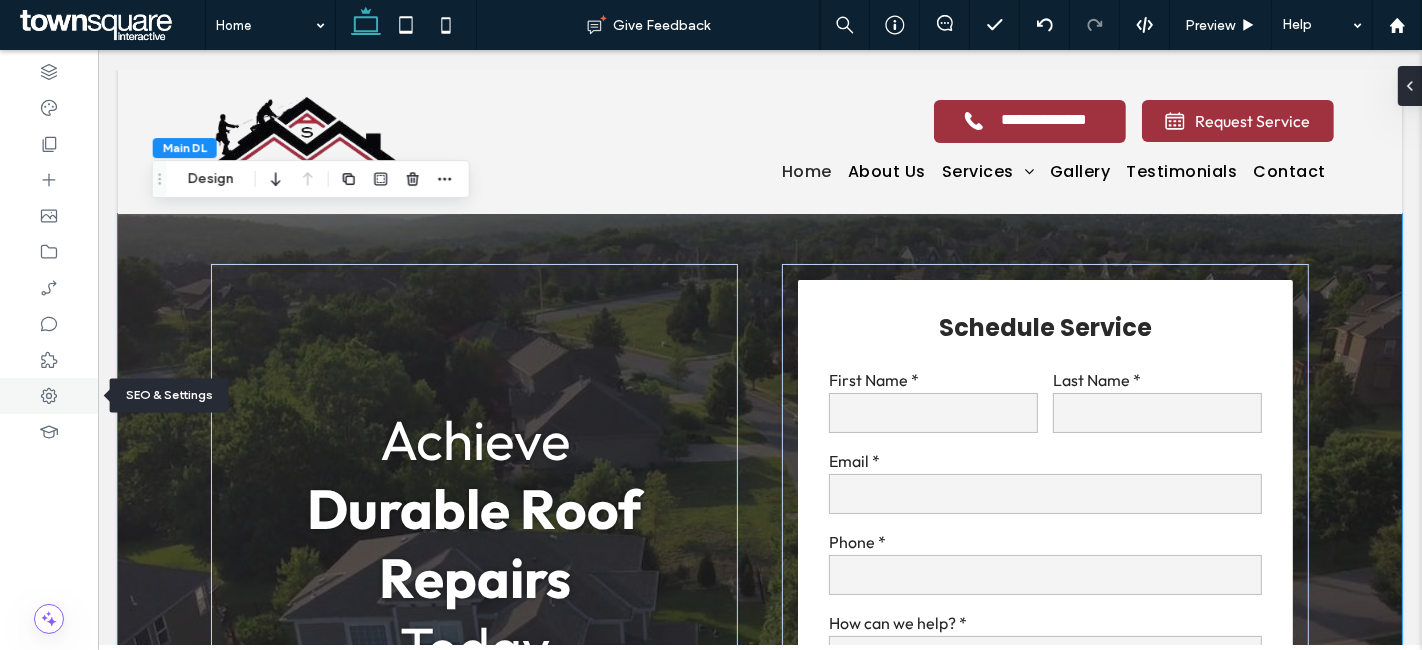 click 